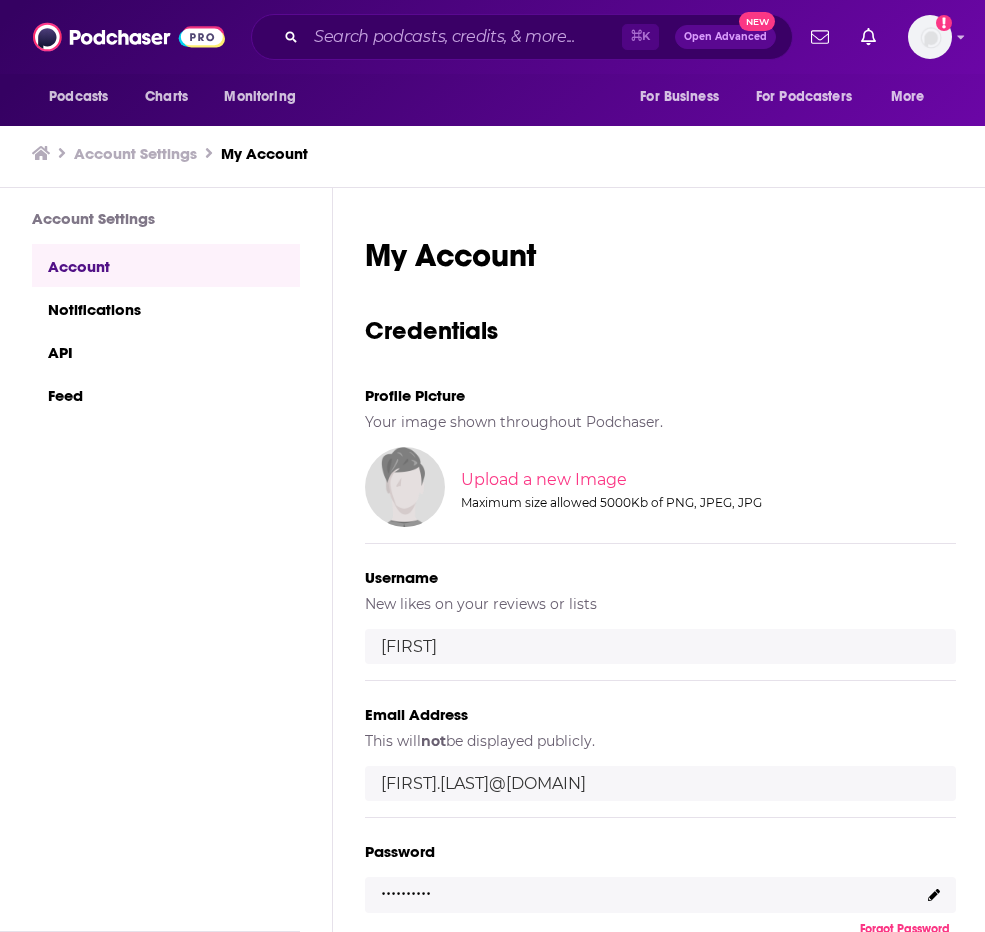 scroll, scrollTop: 0, scrollLeft: 0, axis: both 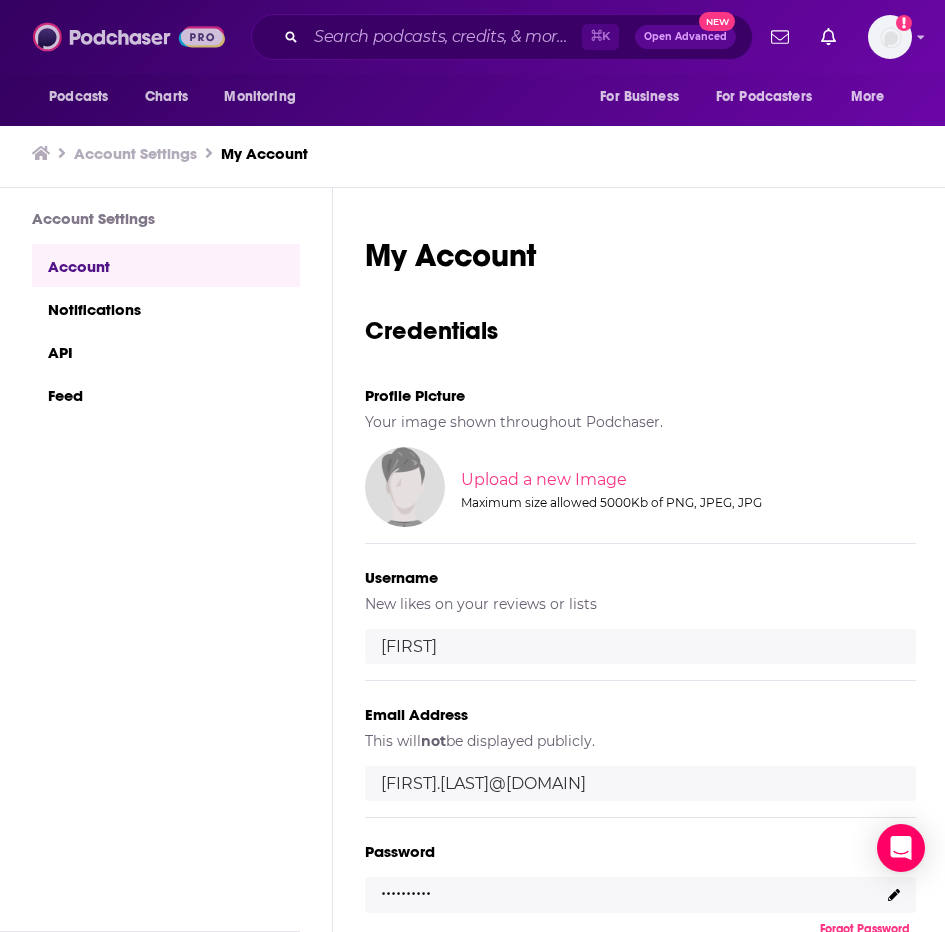 click at bounding box center (129, 37) 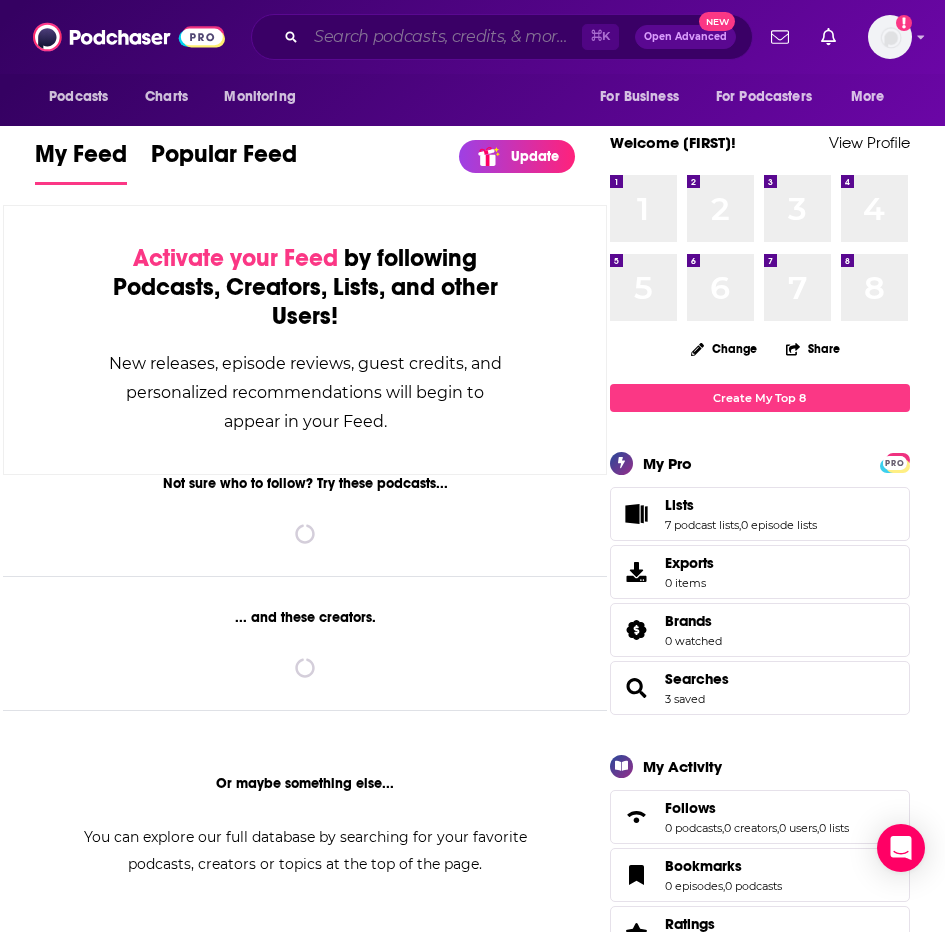 click at bounding box center (444, 37) 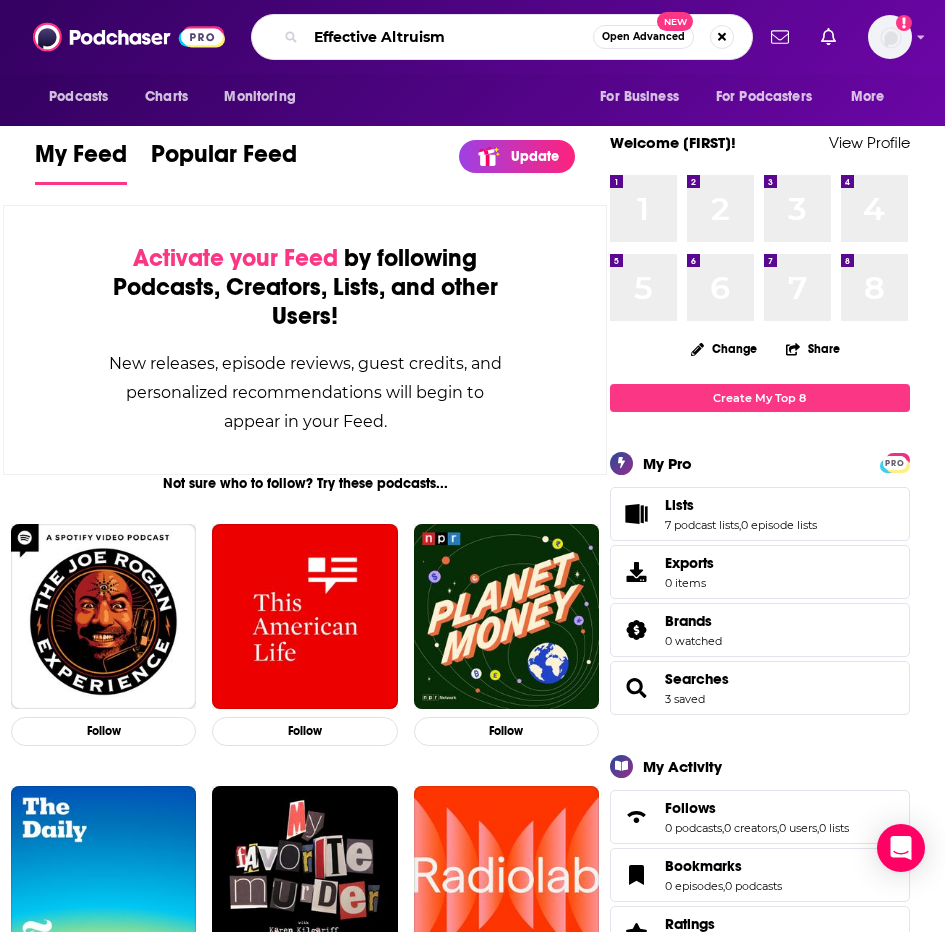 type on "Effective Altruism" 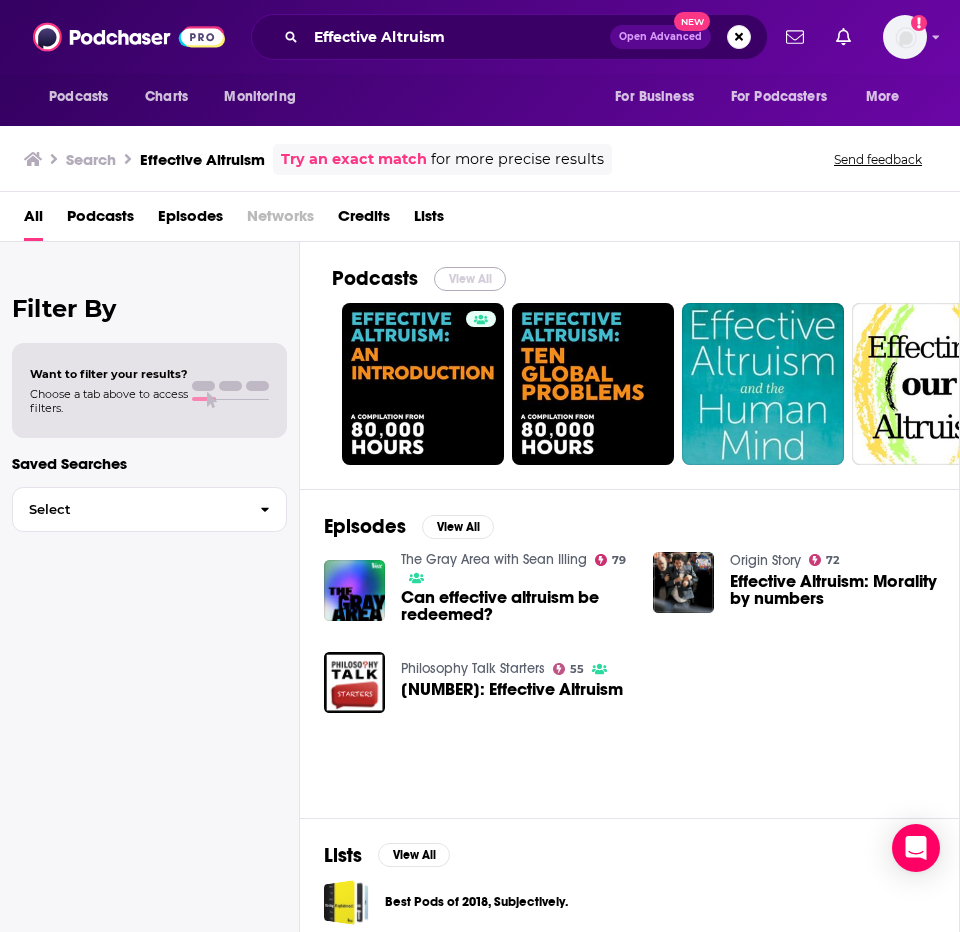 click on "View All" at bounding box center (470, 279) 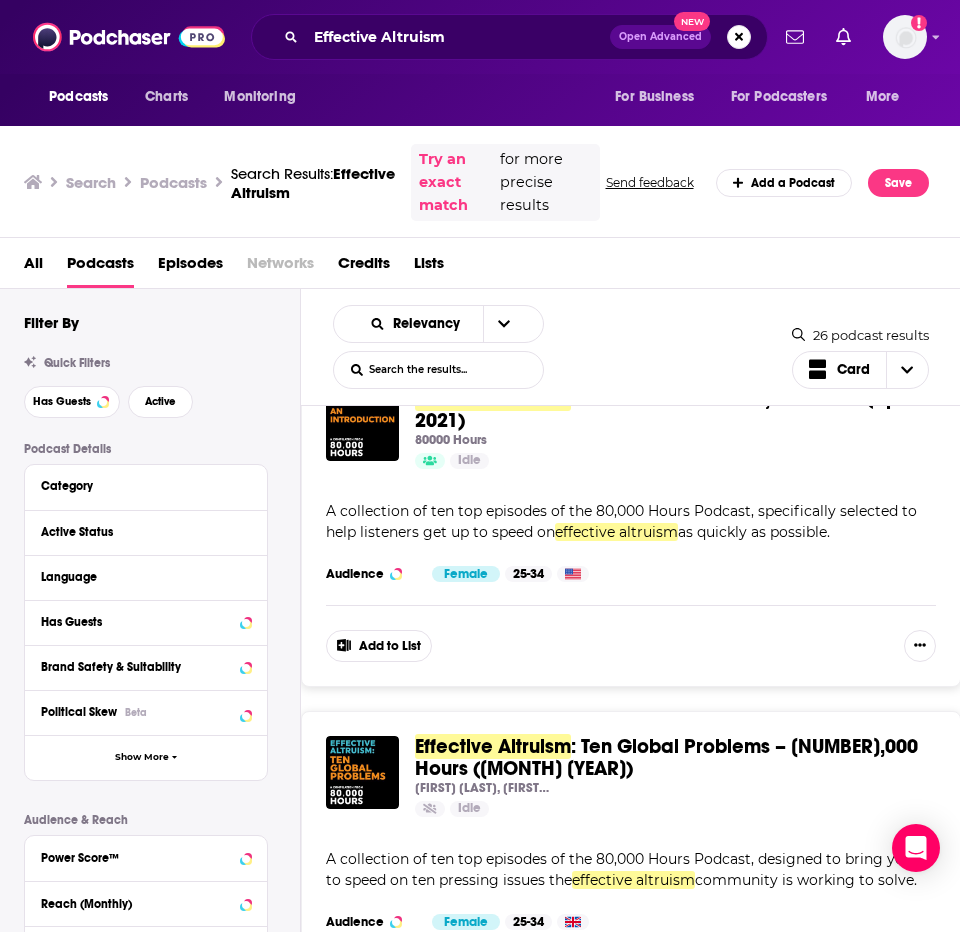 scroll, scrollTop: 0, scrollLeft: 0, axis: both 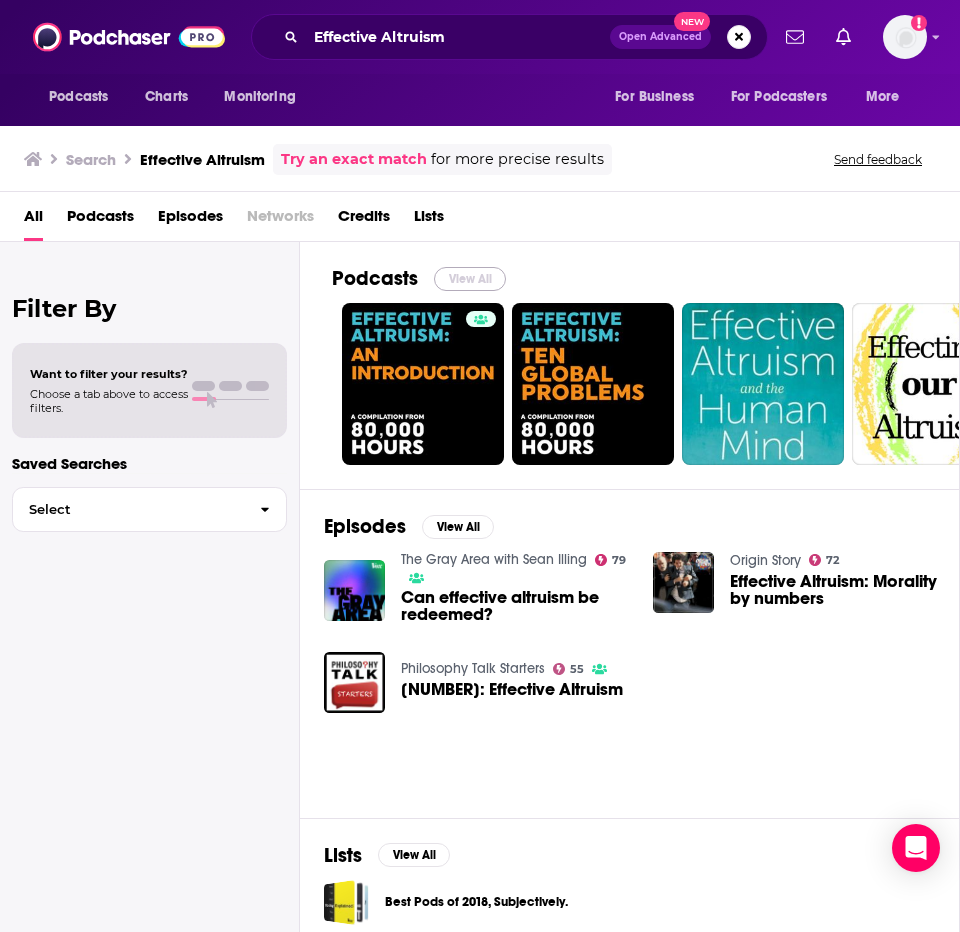 click on "View All" at bounding box center [470, 279] 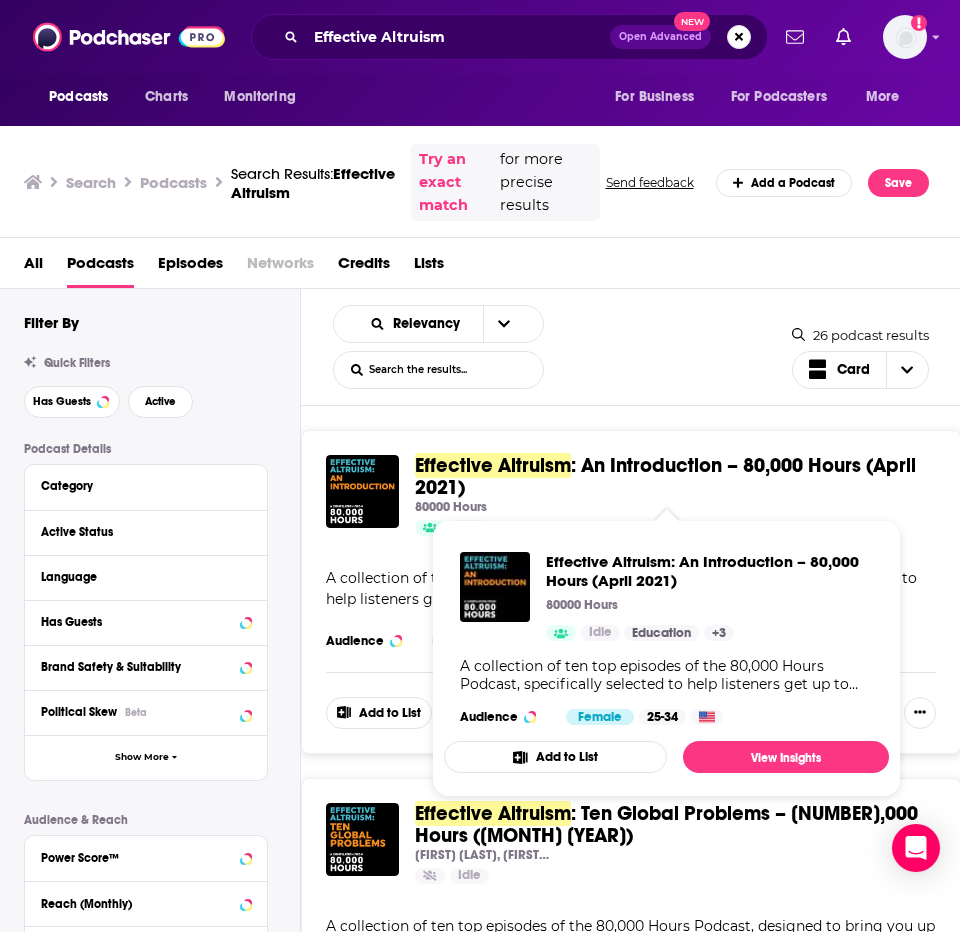 click on ": An Introduction – 80,000 Hours (April 2021)" at bounding box center (665, 476) 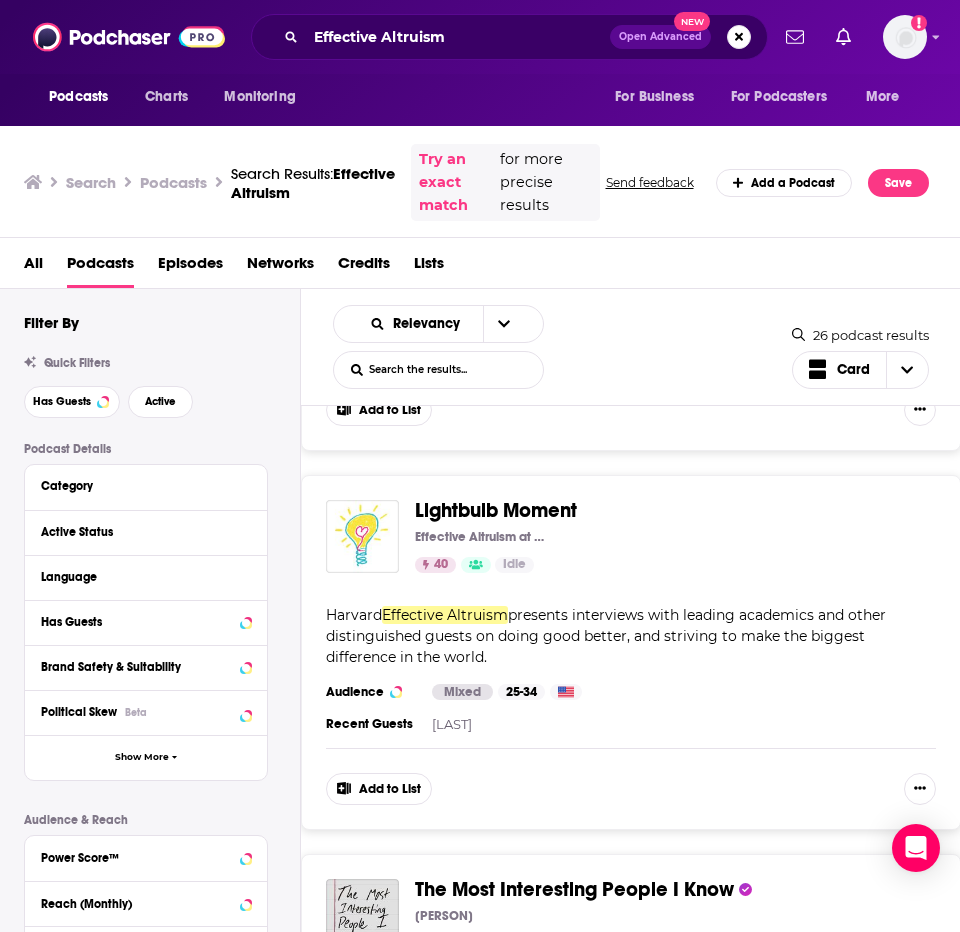 scroll, scrollTop: 1371, scrollLeft: 0, axis: vertical 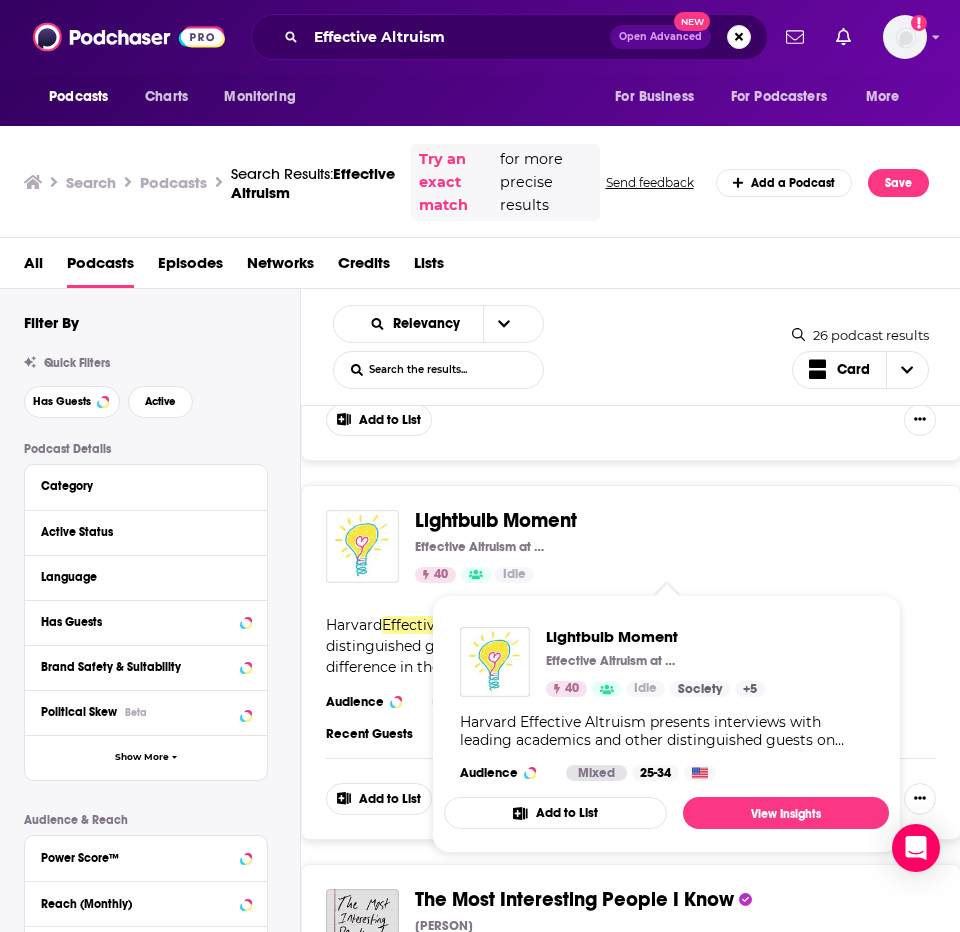 click on "Lightbulb Moment" at bounding box center (496, 520) 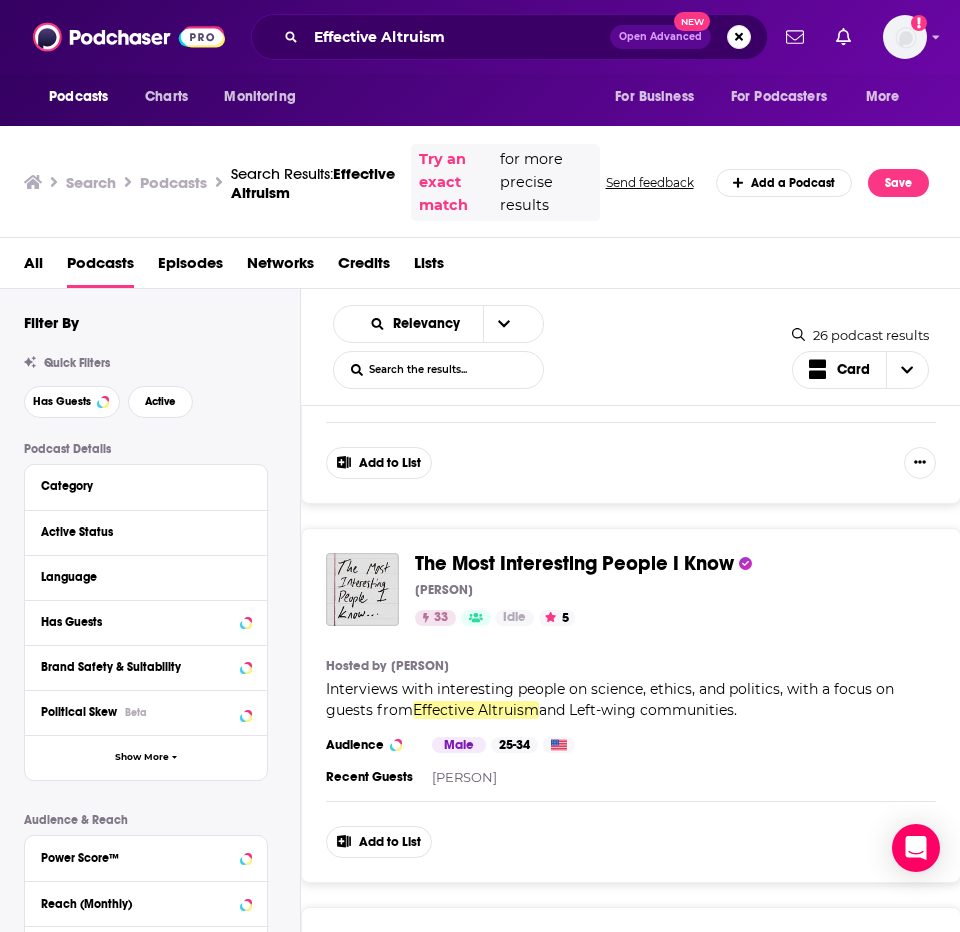 scroll, scrollTop: 1694, scrollLeft: 0, axis: vertical 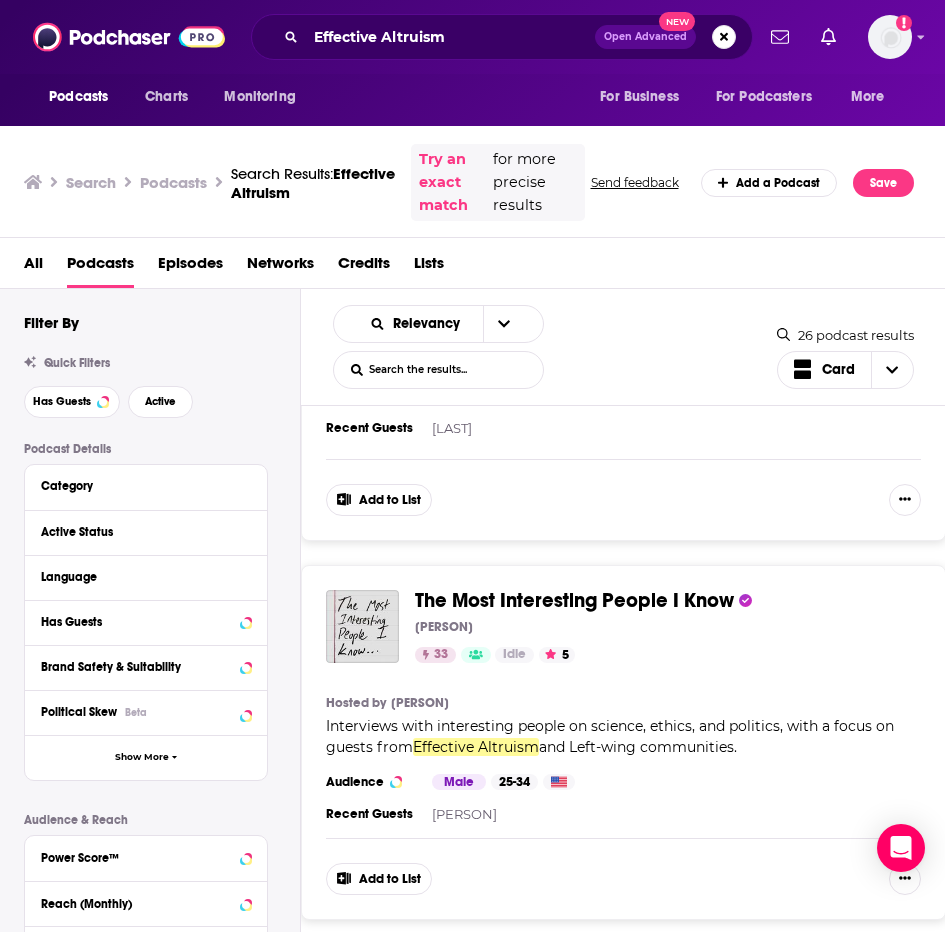 click on "The Most Interesting People I Know" at bounding box center (574, 600) 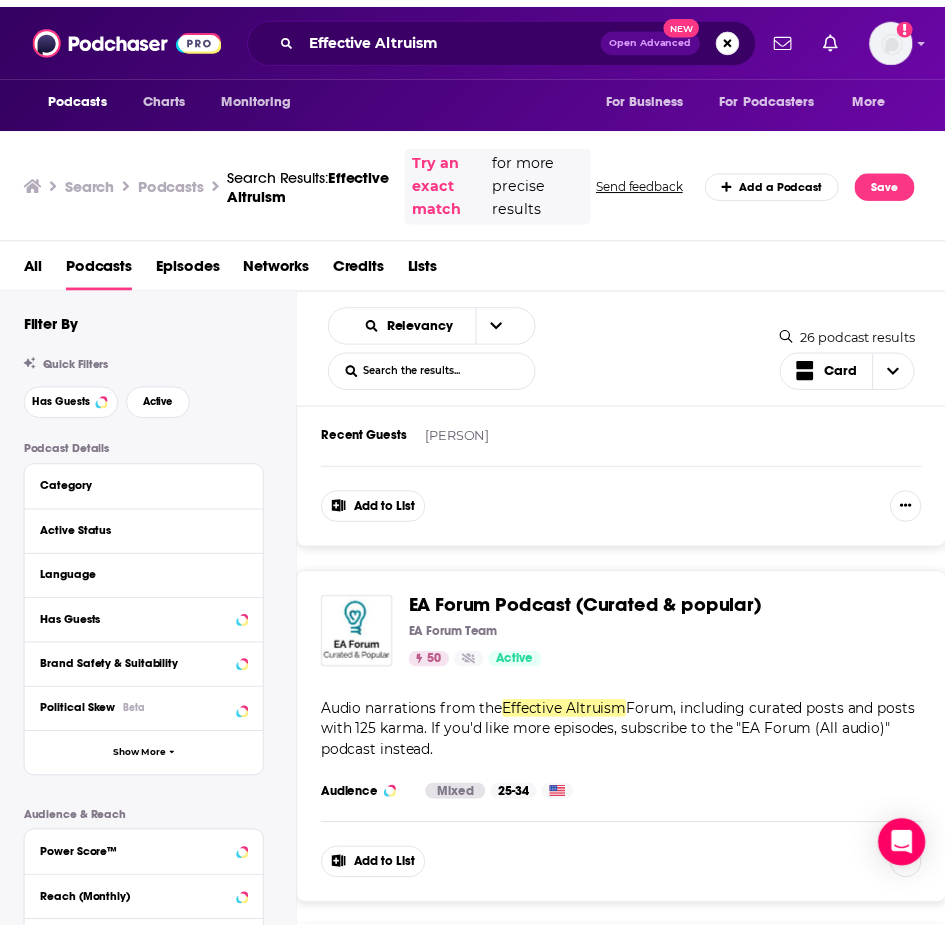 scroll, scrollTop: 2009, scrollLeft: 0, axis: vertical 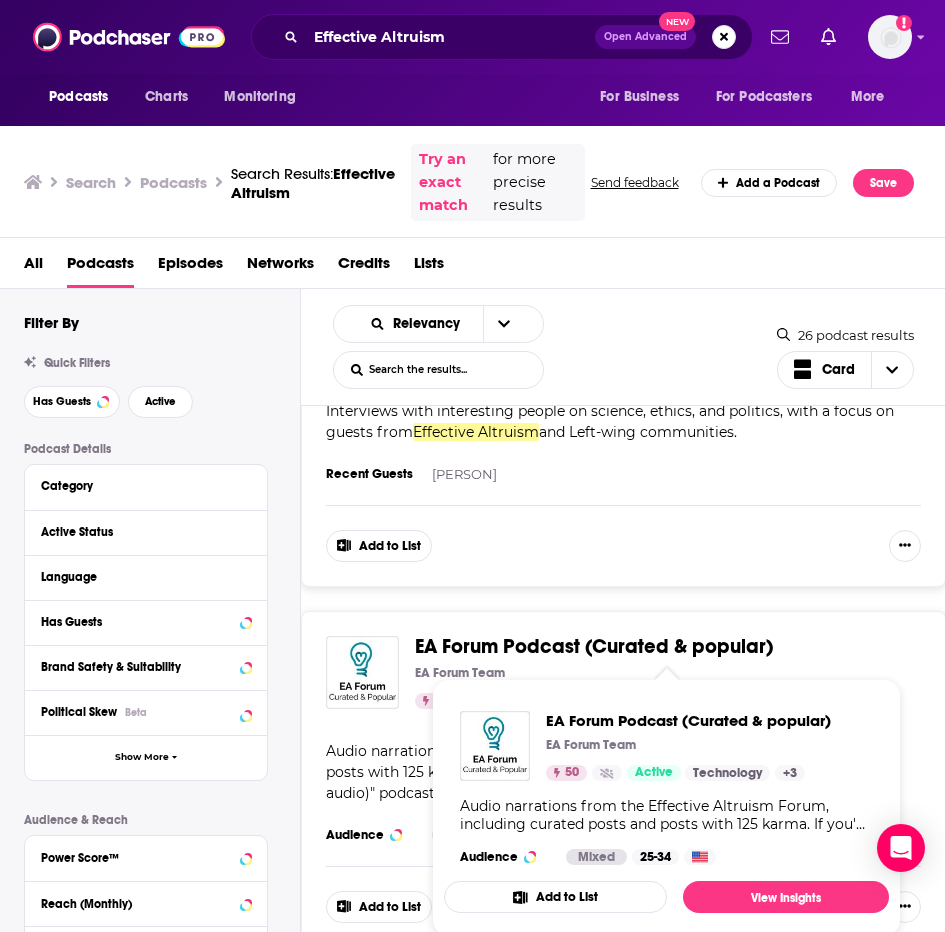 click on "EA Forum Podcast (Curated & popular)" at bounding box center [594, 646] 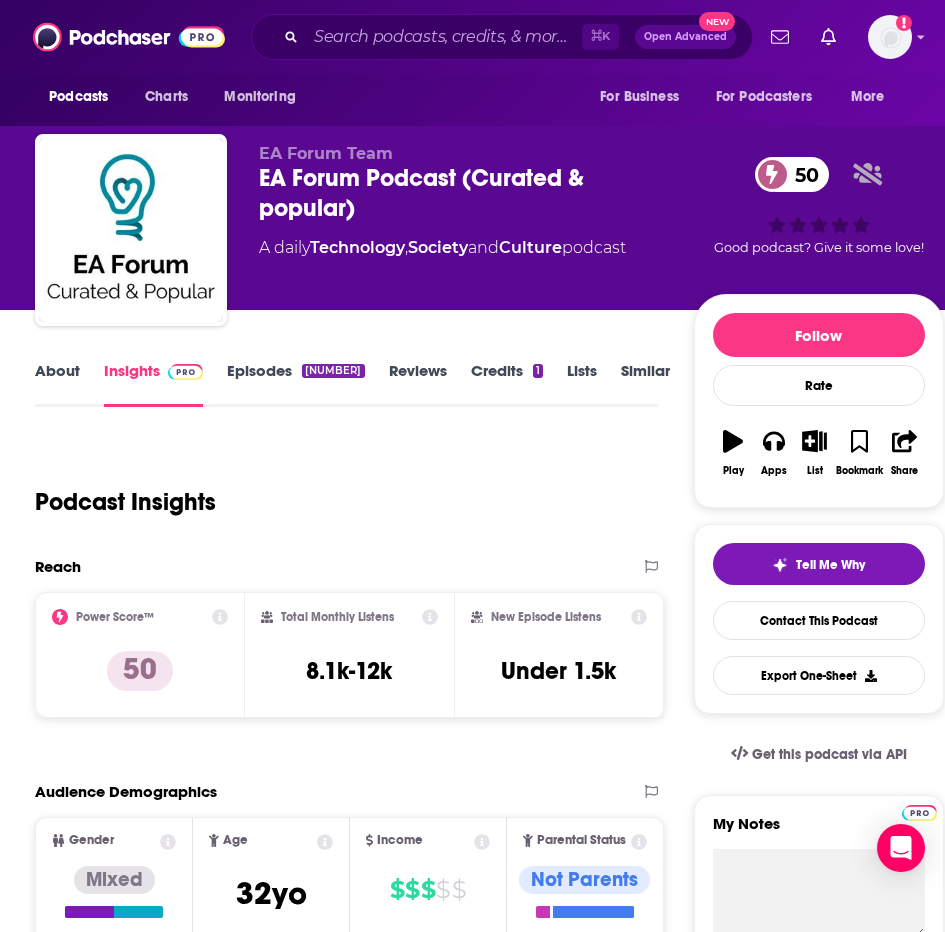 click on "About" at bounding box center (57, 384) 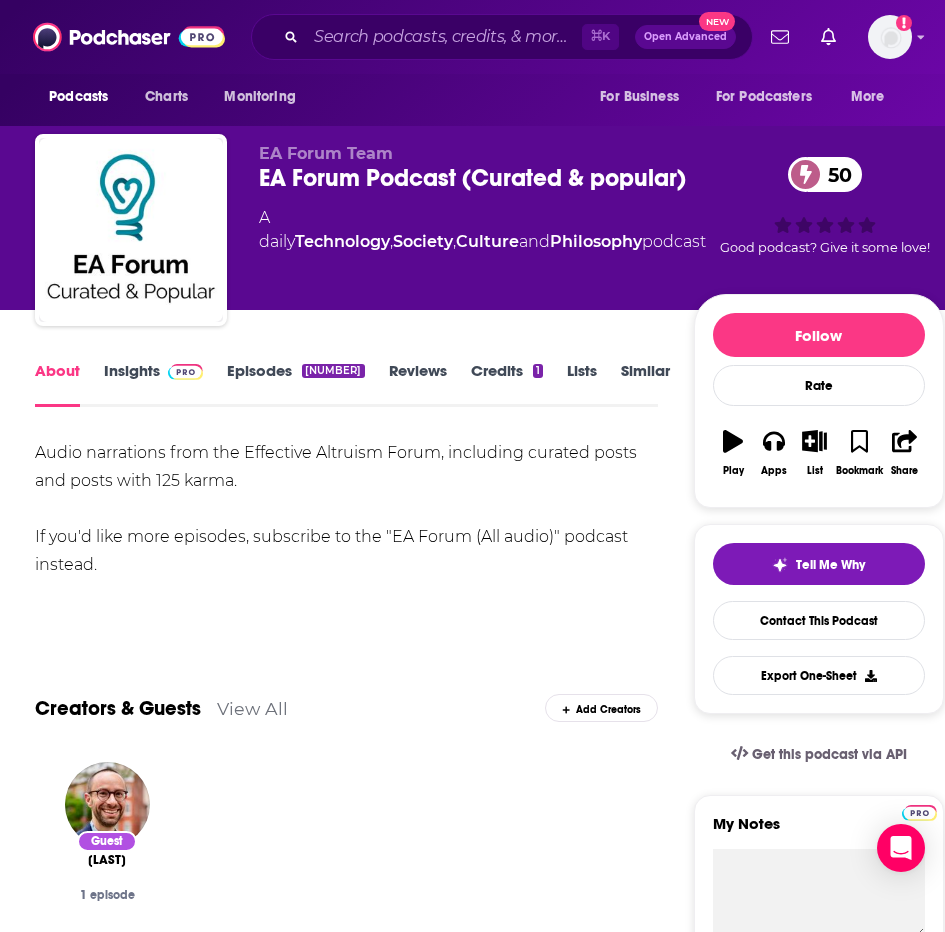 click on "Episodes 491" at bounding box center (295, 384) 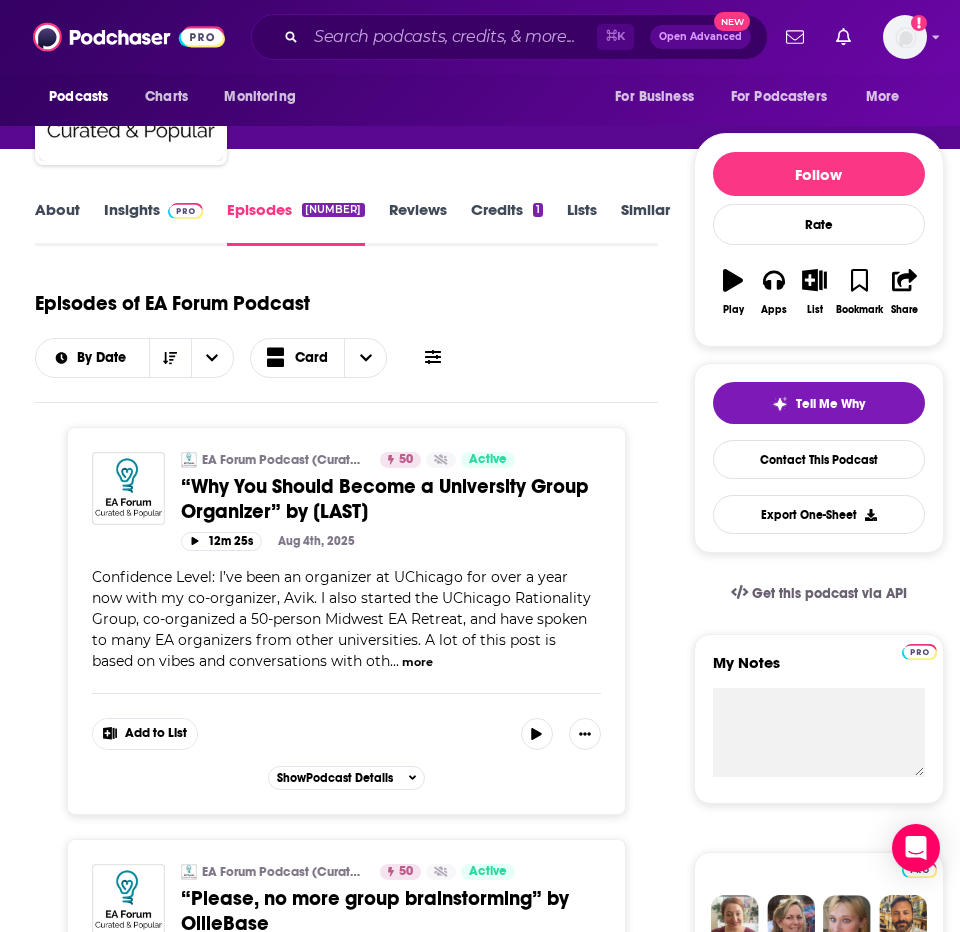 scroll, scrollTop: 0, scrollLeft: 0, axis: both 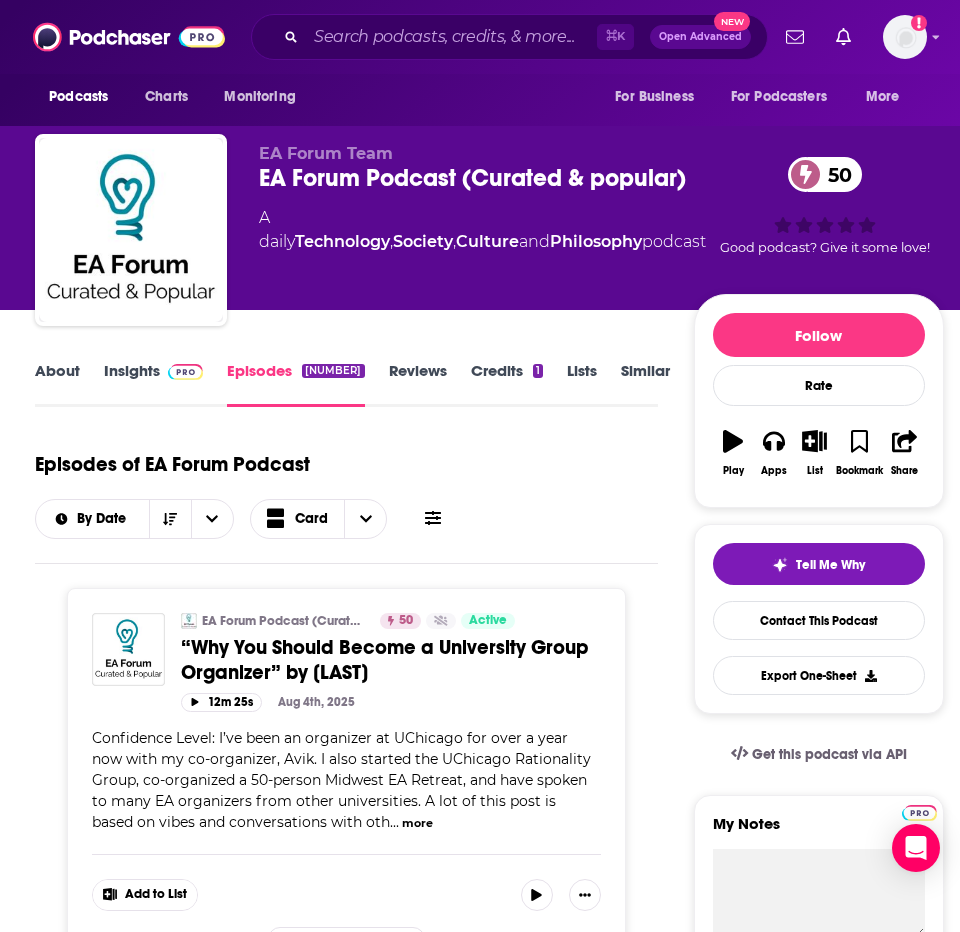 click on "About" at bounding box center (57, 384) 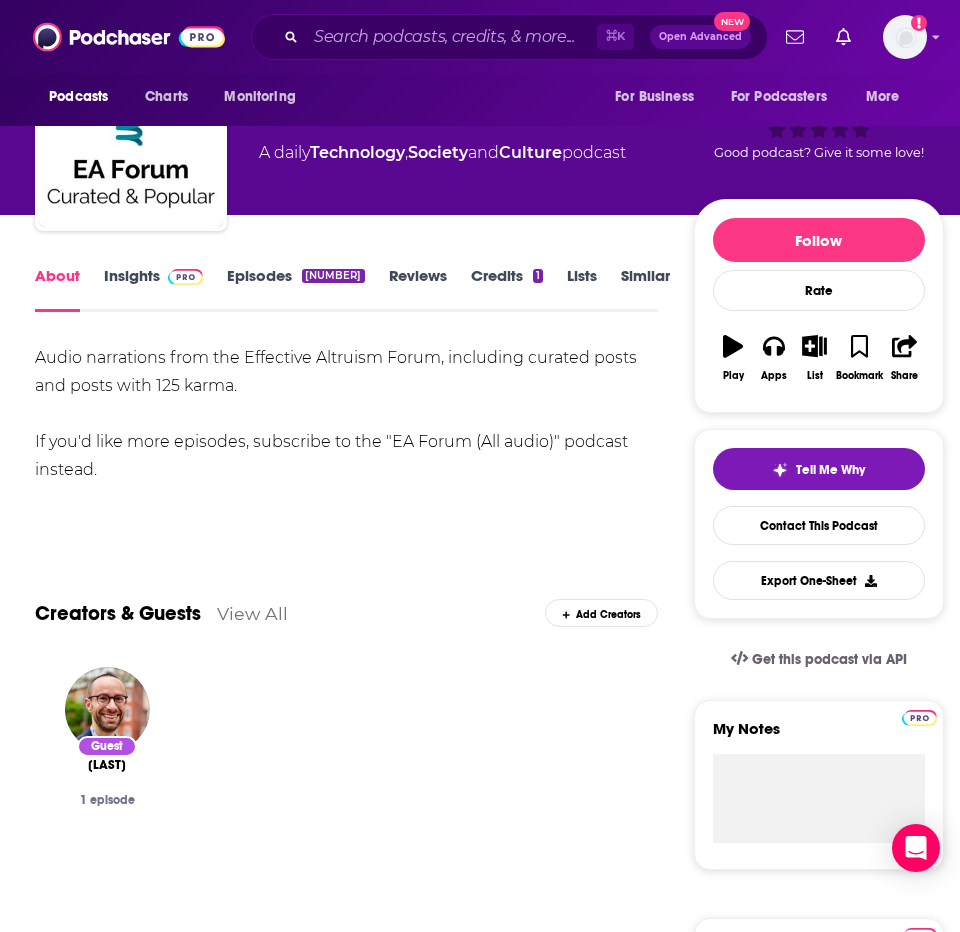 scroll, scrollTop: 101, scrollLeft: 0, axis: vertical 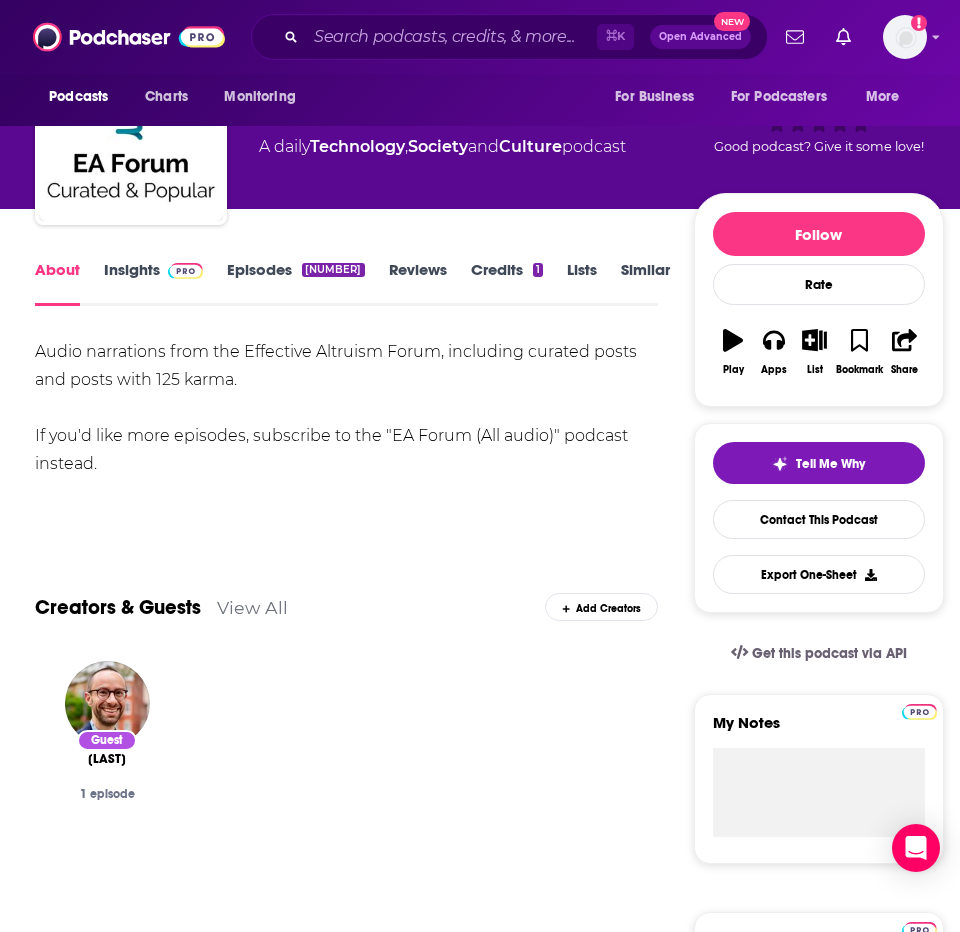 click on "Insights" at bounding box center (153, 283) 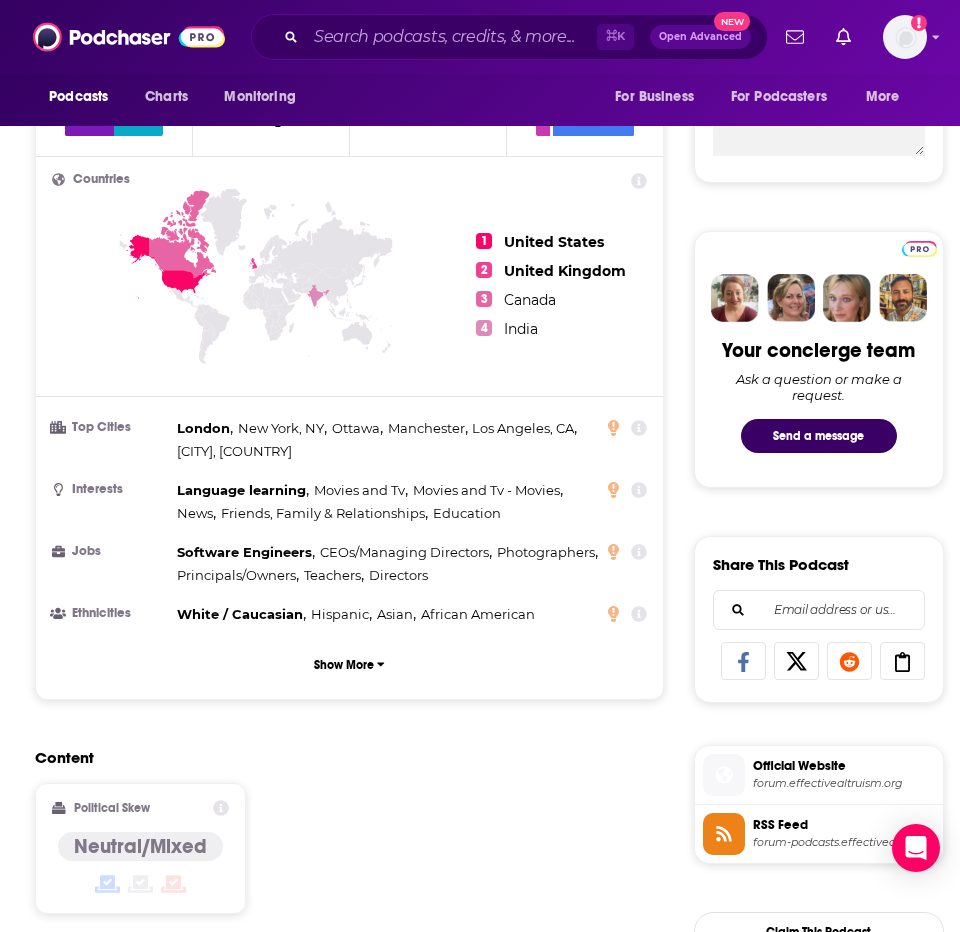scroll, scrollTop: 0, scrollLeft: 0, axis: both 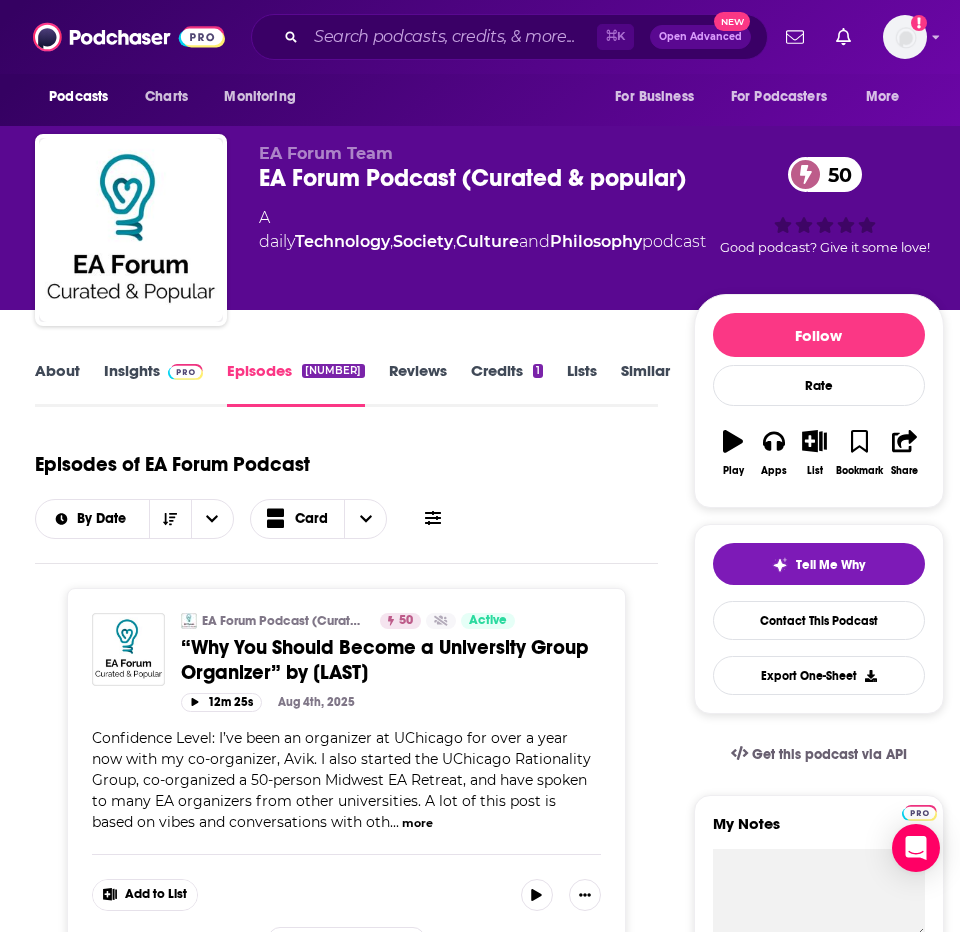 click on "Insights" at bounding box center [153, 384] 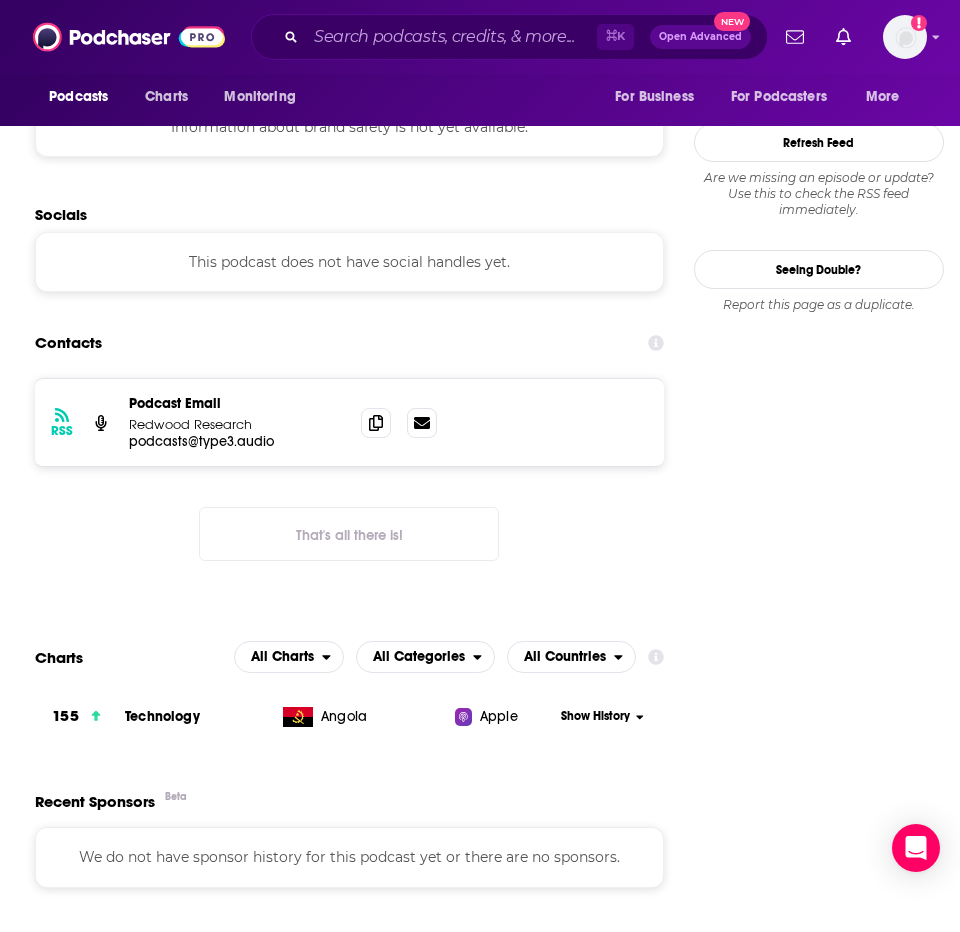 scroll, scrollTop: 1673, scrollLeft: 0, axis: vertical 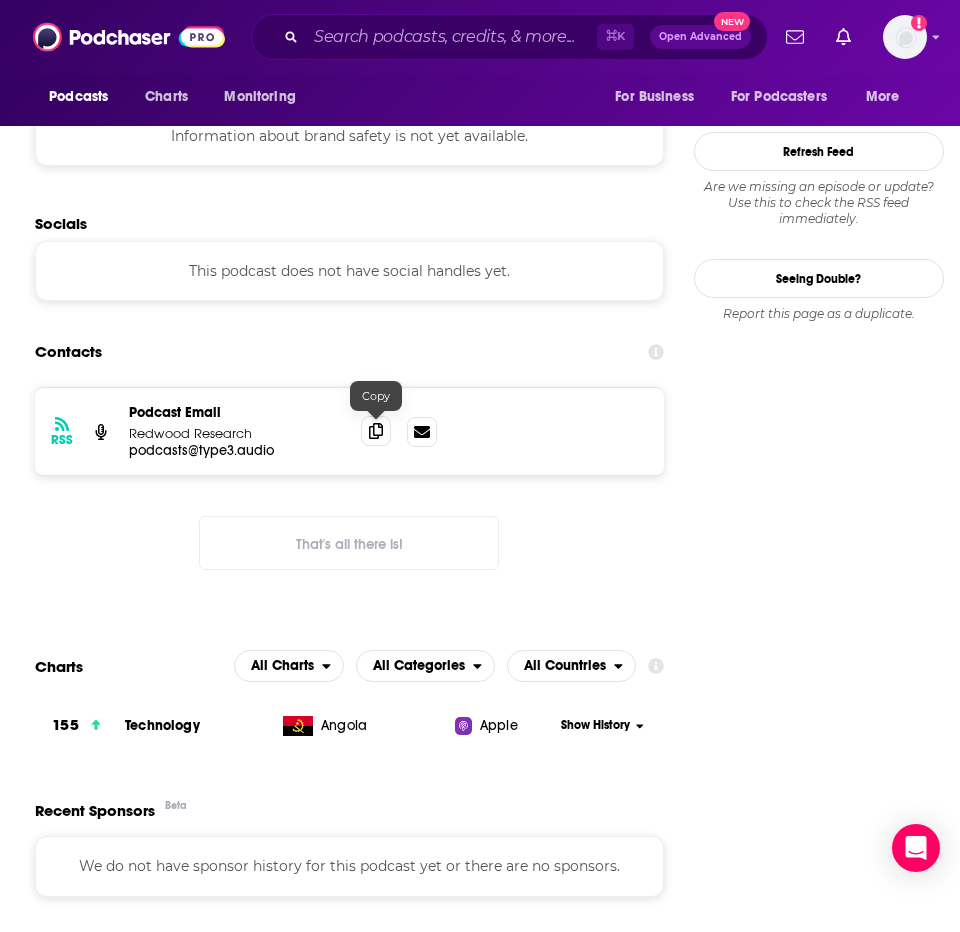 click 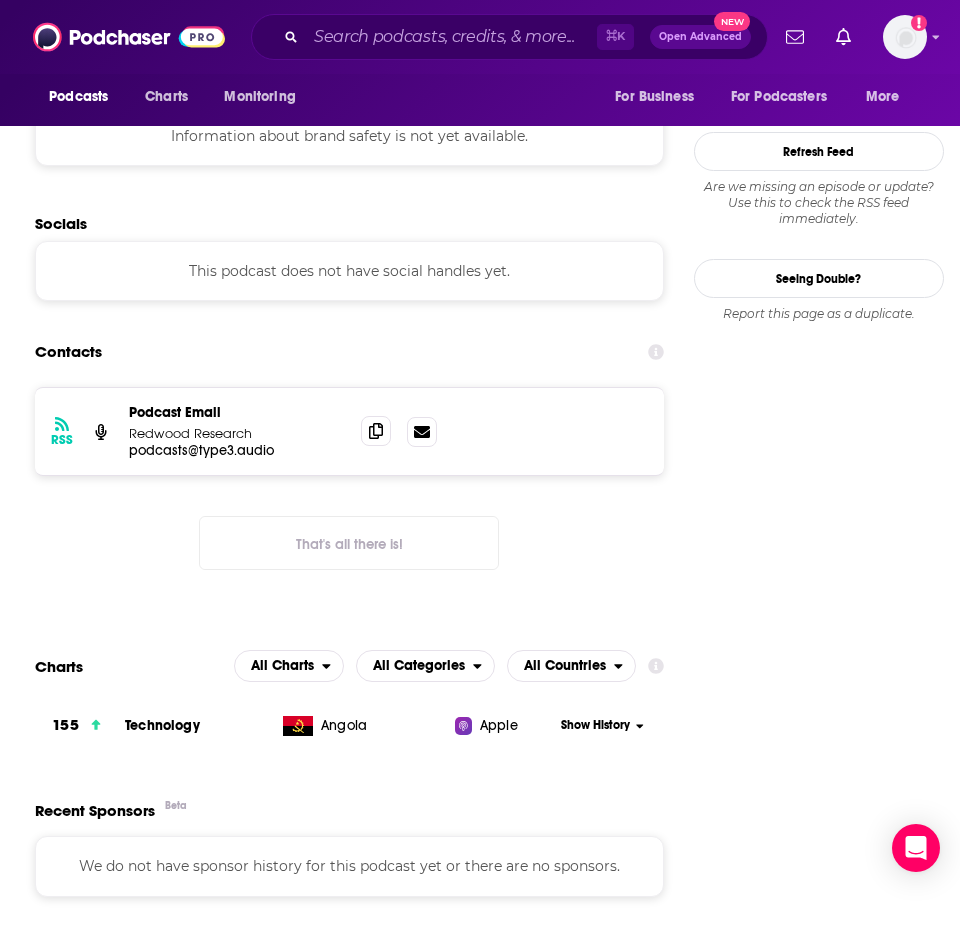 click at bounding box center [376, 431] 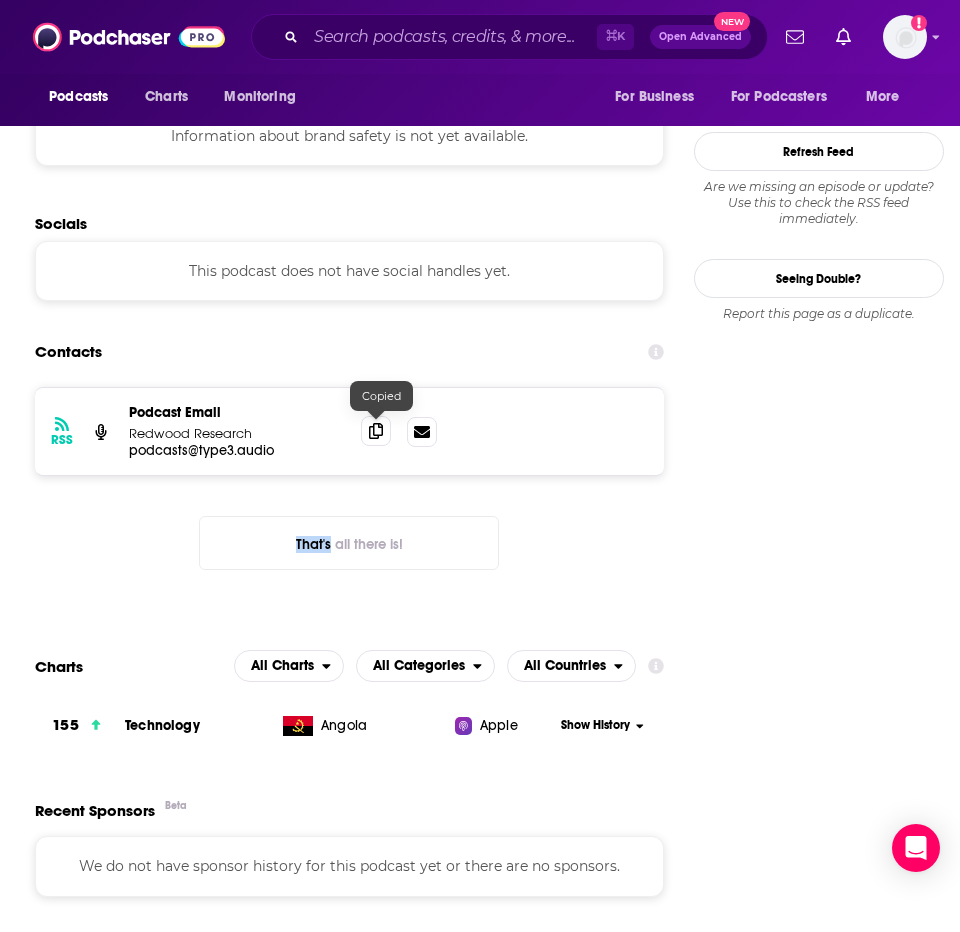 click at bounding box center [376, 431] 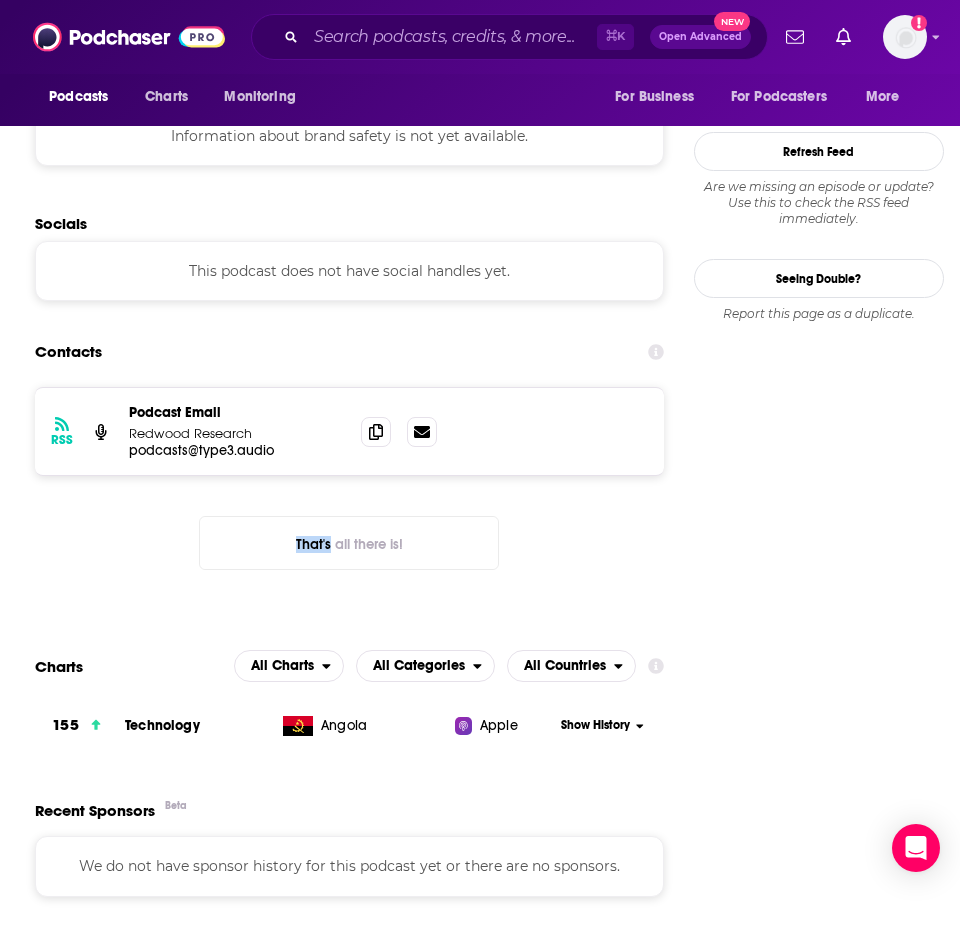 click on "RSS   Podcast Email Redwood Research podcasts@type3.audio podcasts@type3.audio That's all there is!" at bounding box center (349, 494) 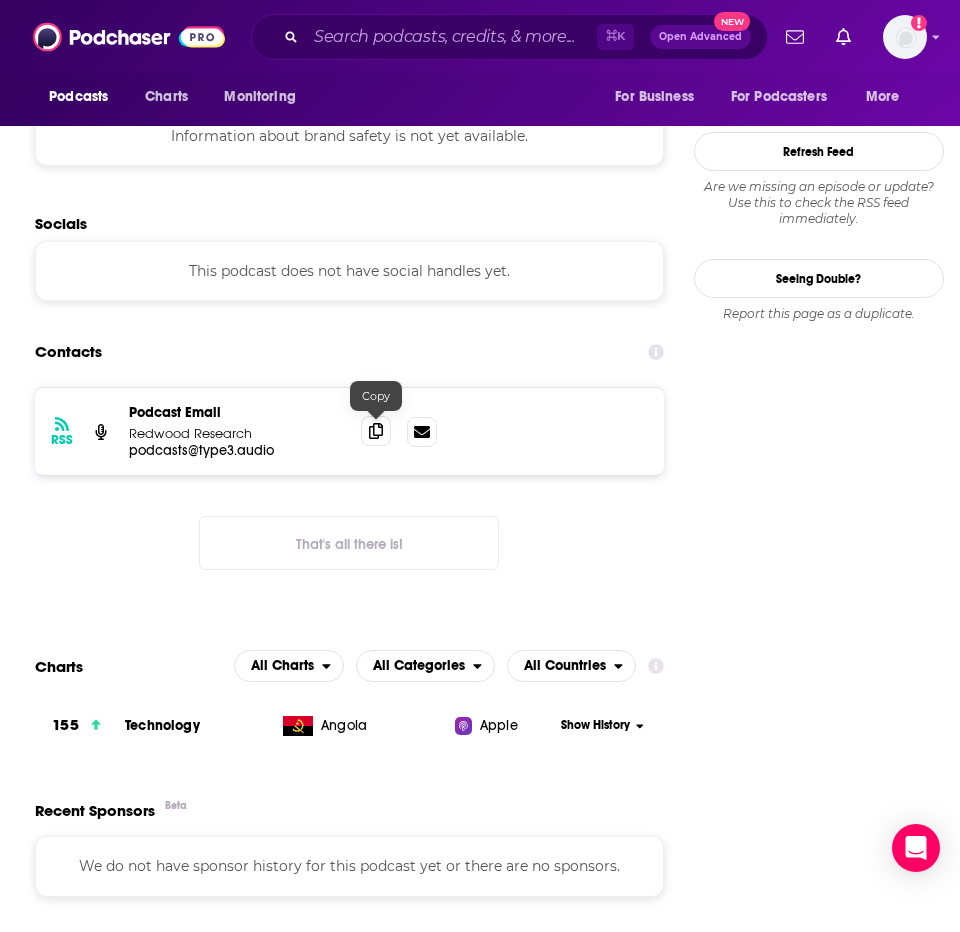 click 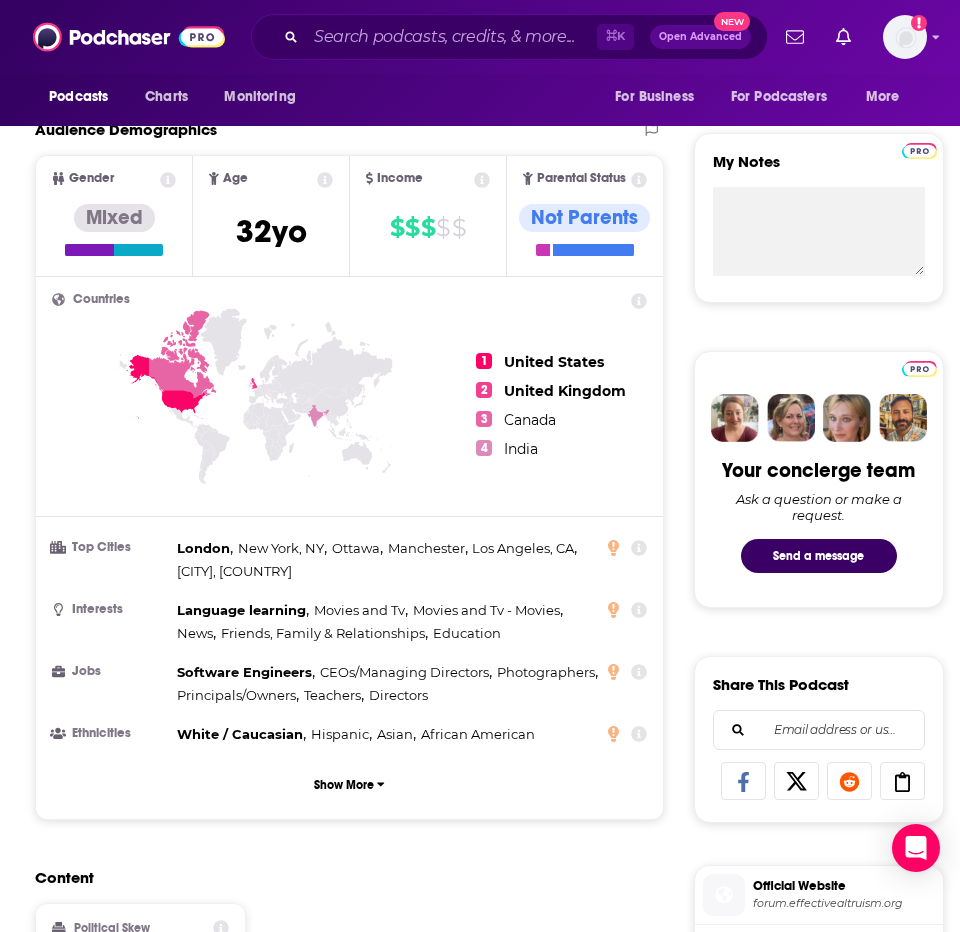 scroll, scrollTop: 0, scrollLeft: 0, axis: both 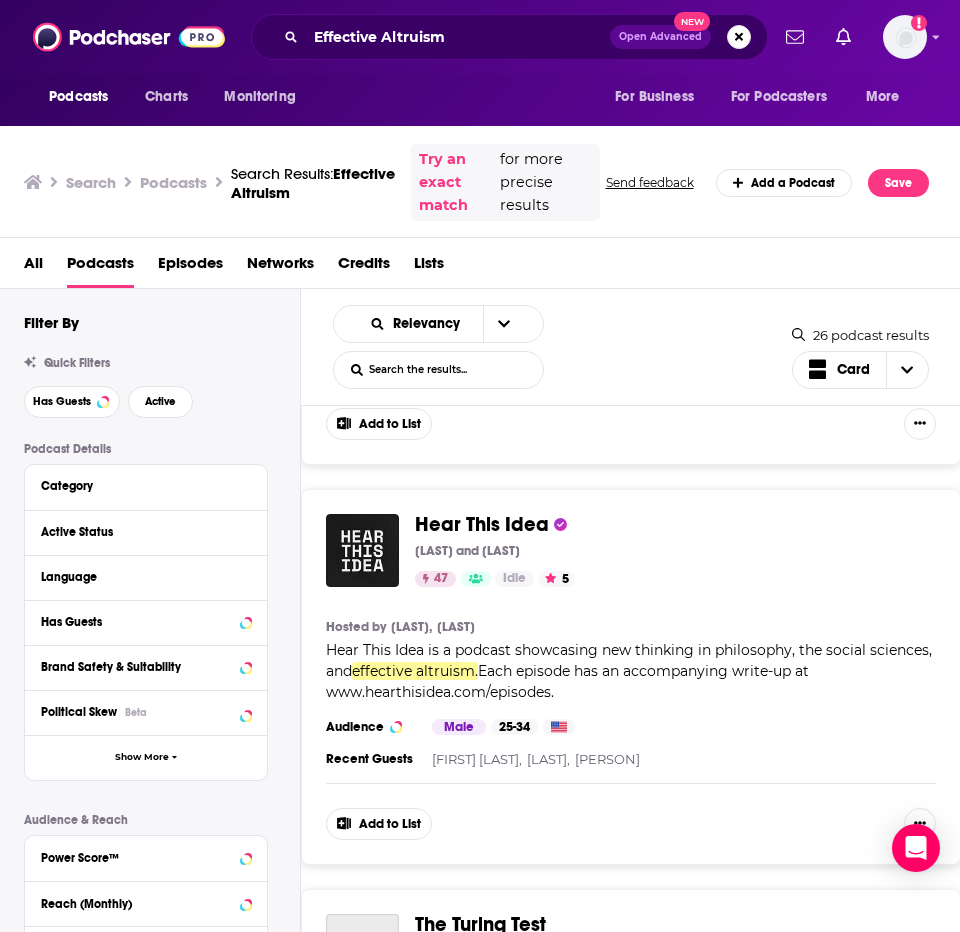 click on "Hear This Idea" at bounding box center [482, 524] 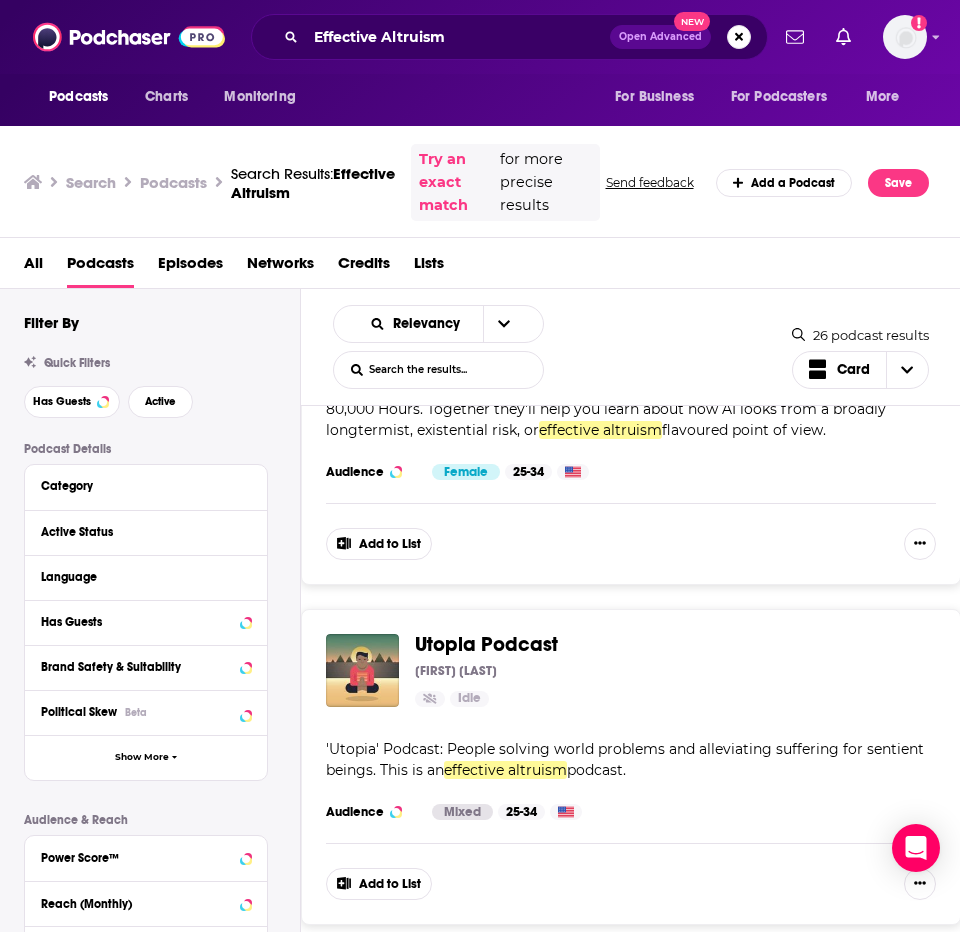 scroll, scrollTop: 4435, scrollLeft: 0, axis: vertical 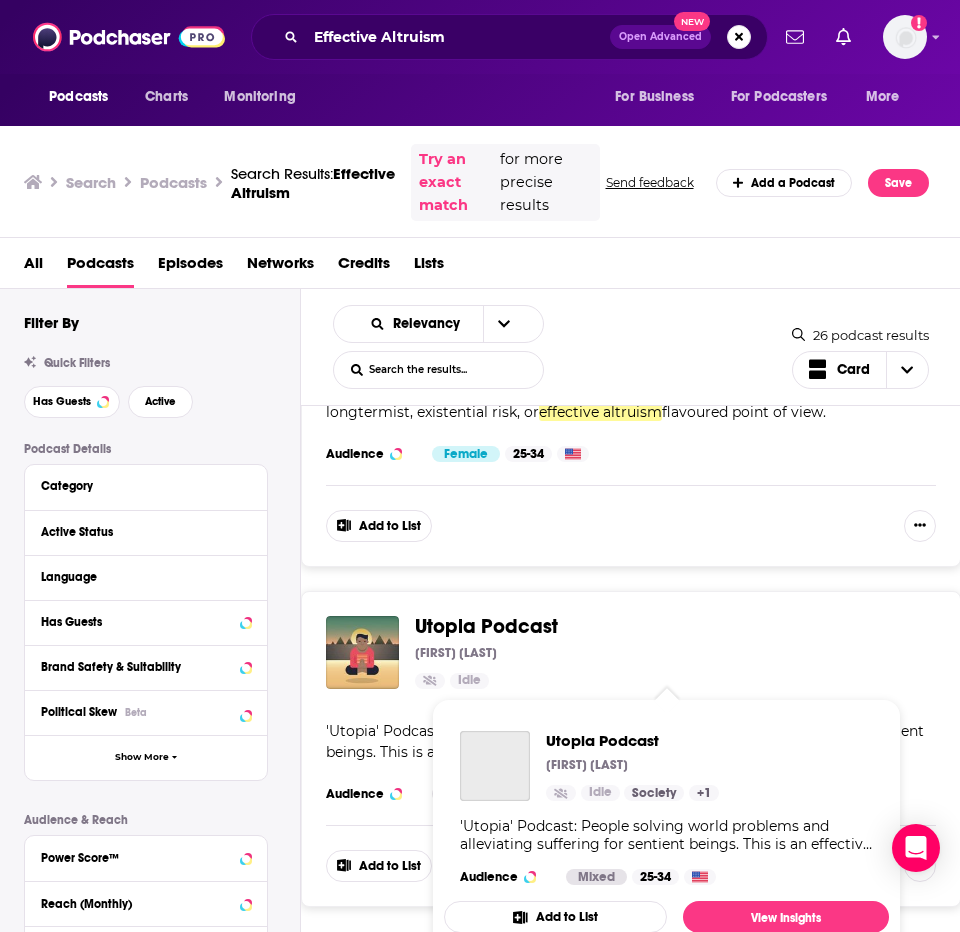 click on "Utopia Podcast" at bounding box center (486, 626) 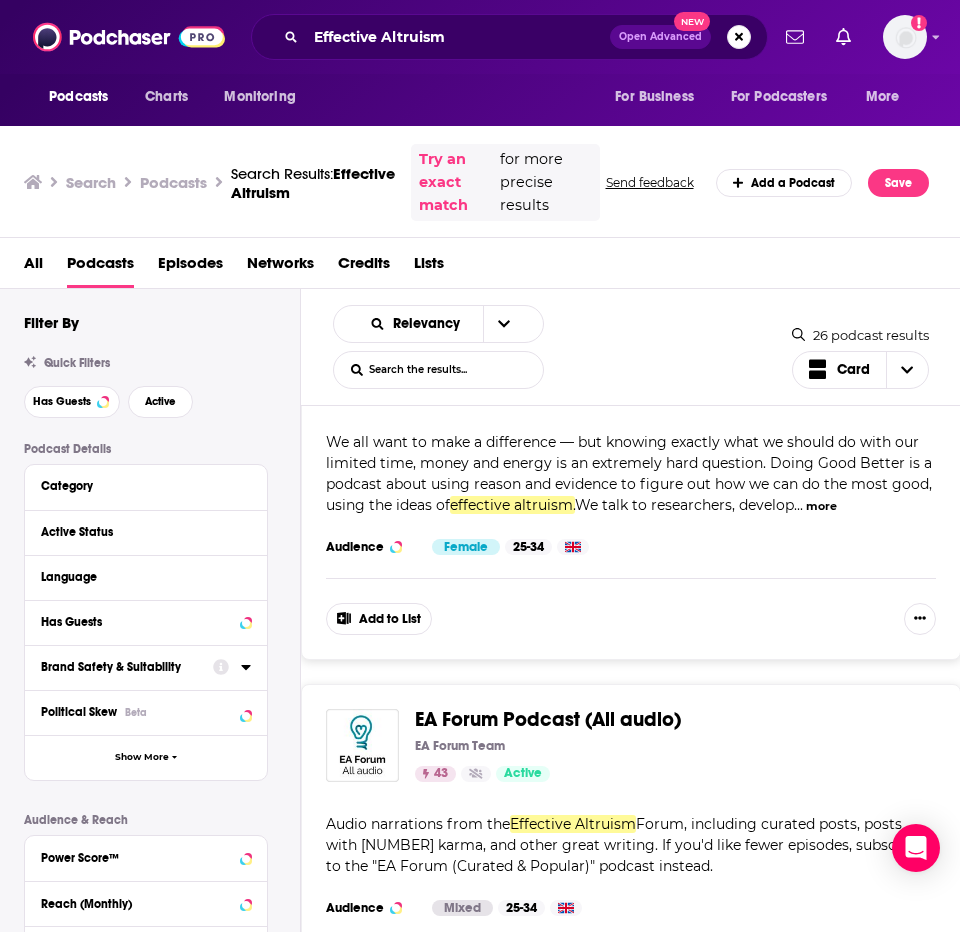scroll, scrollTop: 5190, scrollLeft: 0, axis: vertical 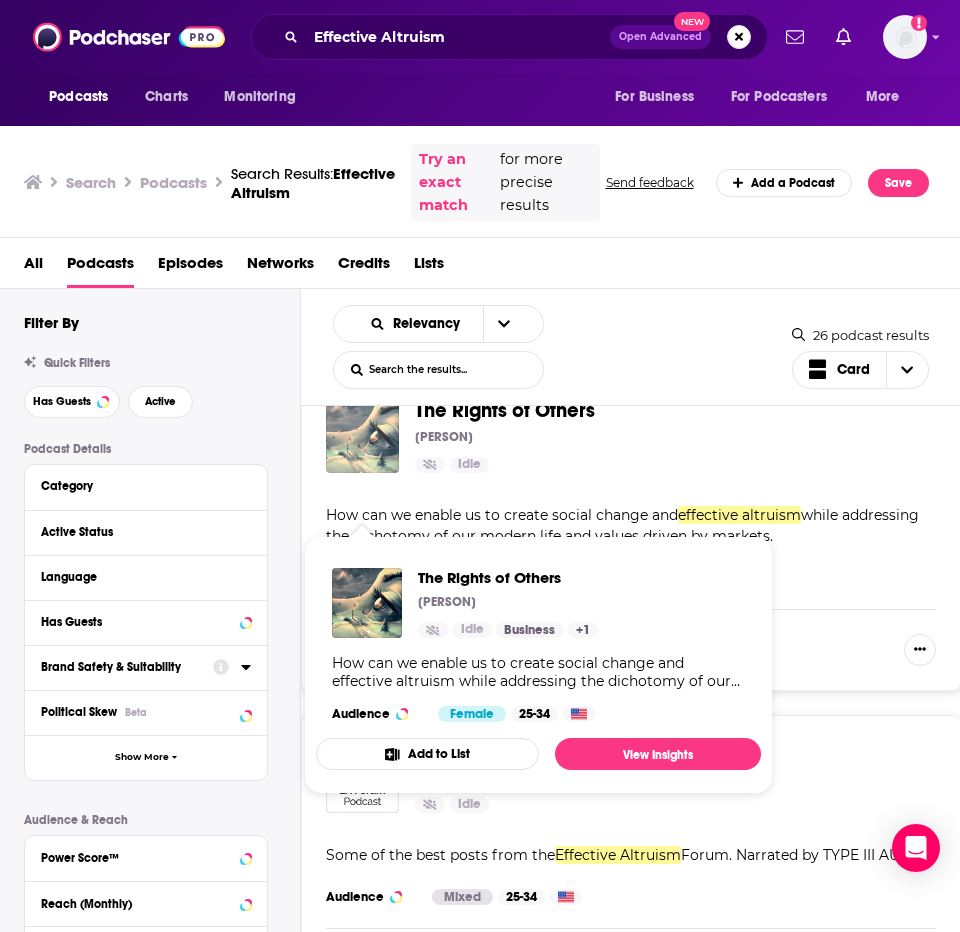 click at bounding box center (362, 436) 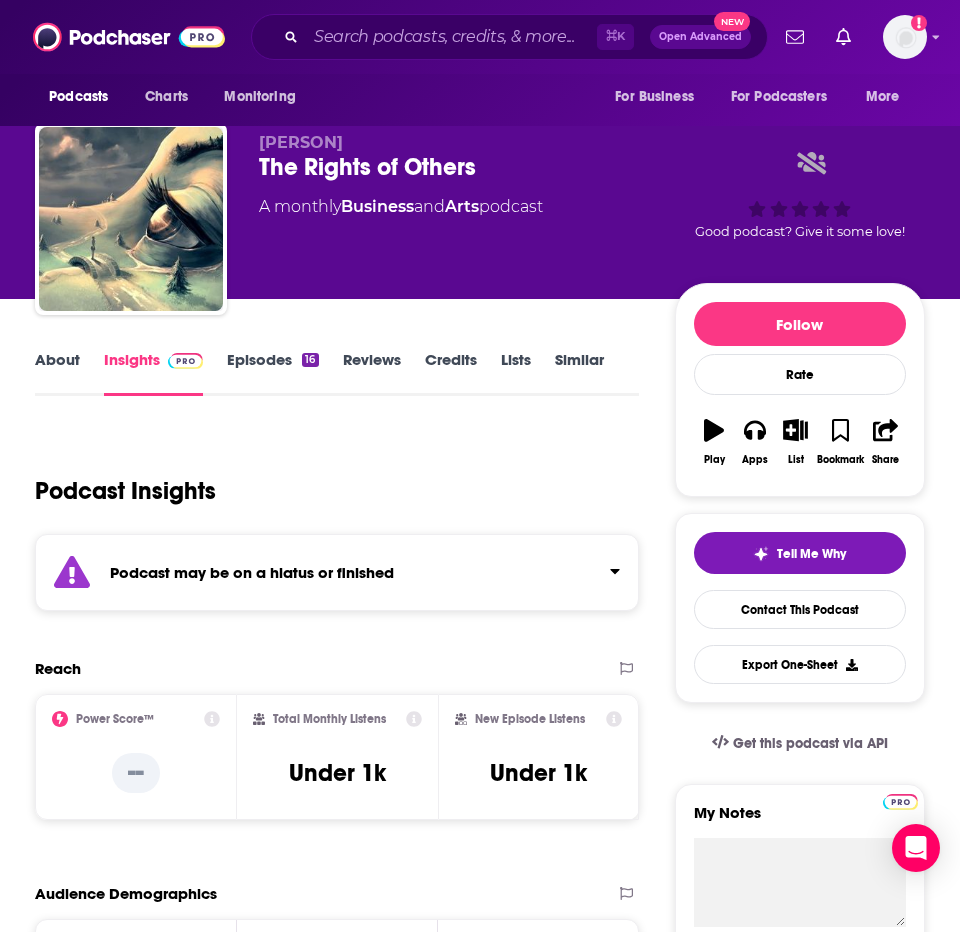 scroll, scrollTop: 25, scrollLeft: 0, axis: vertical 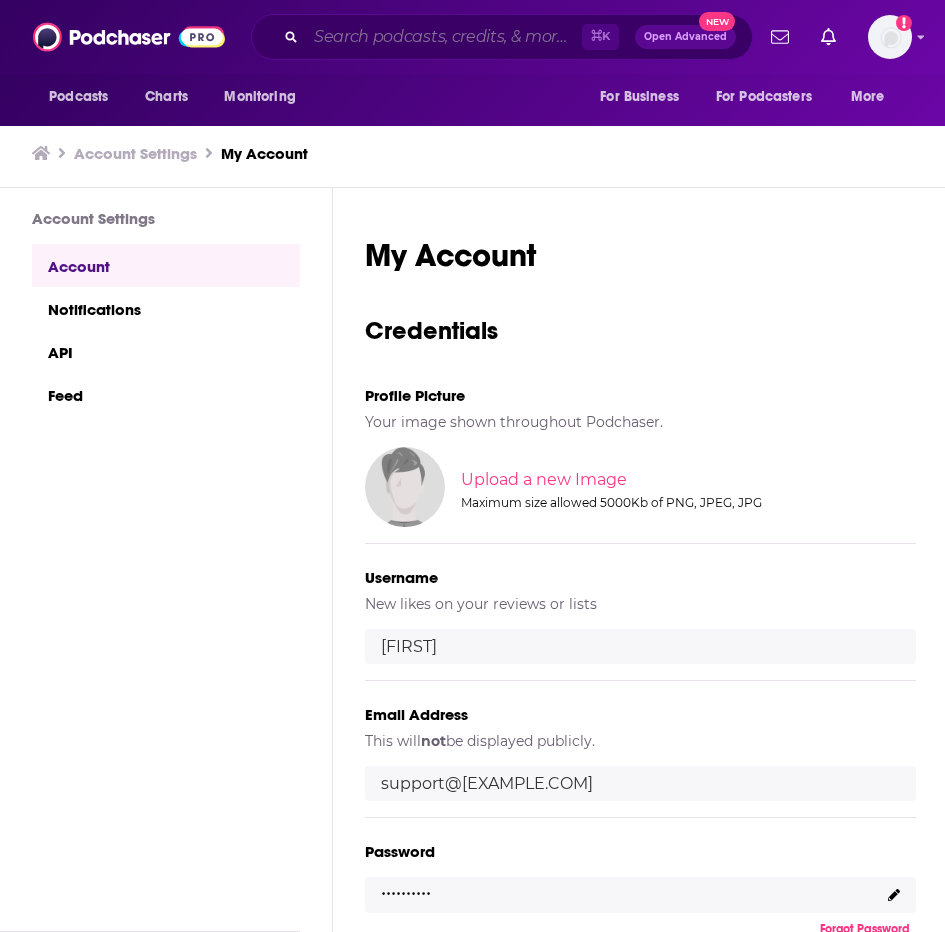 click at bounding box center [444, 37] 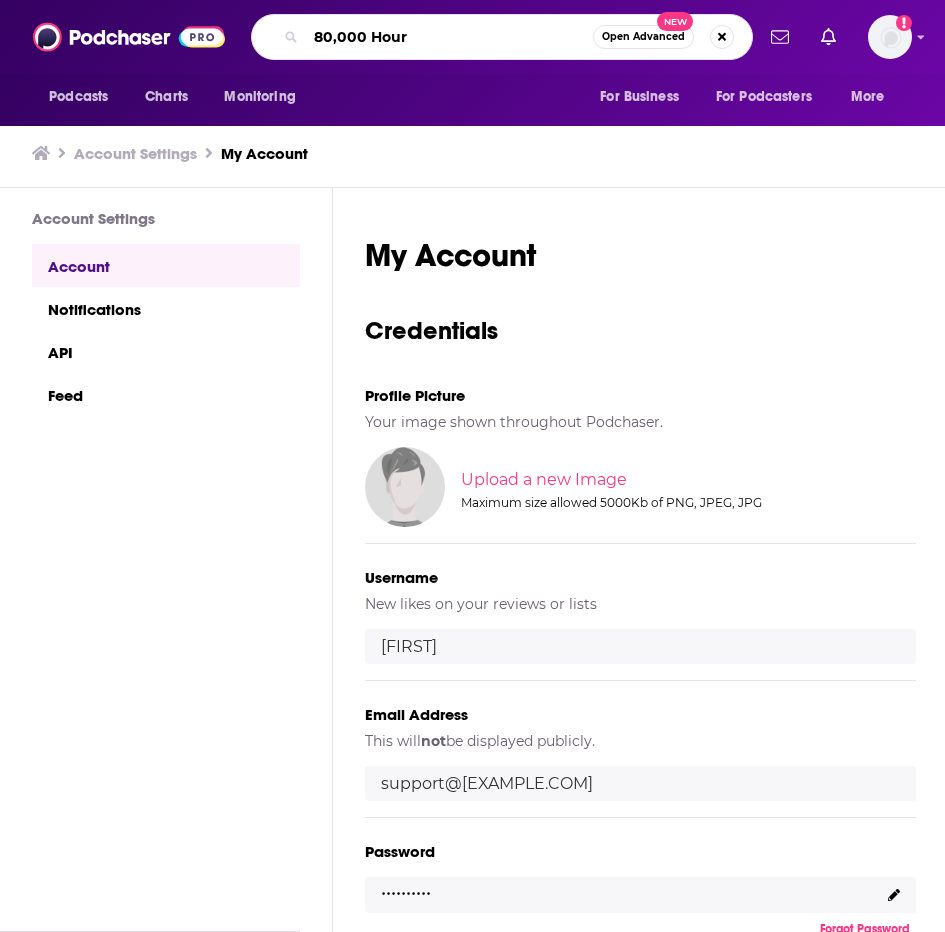 type on "80,000 Hours" 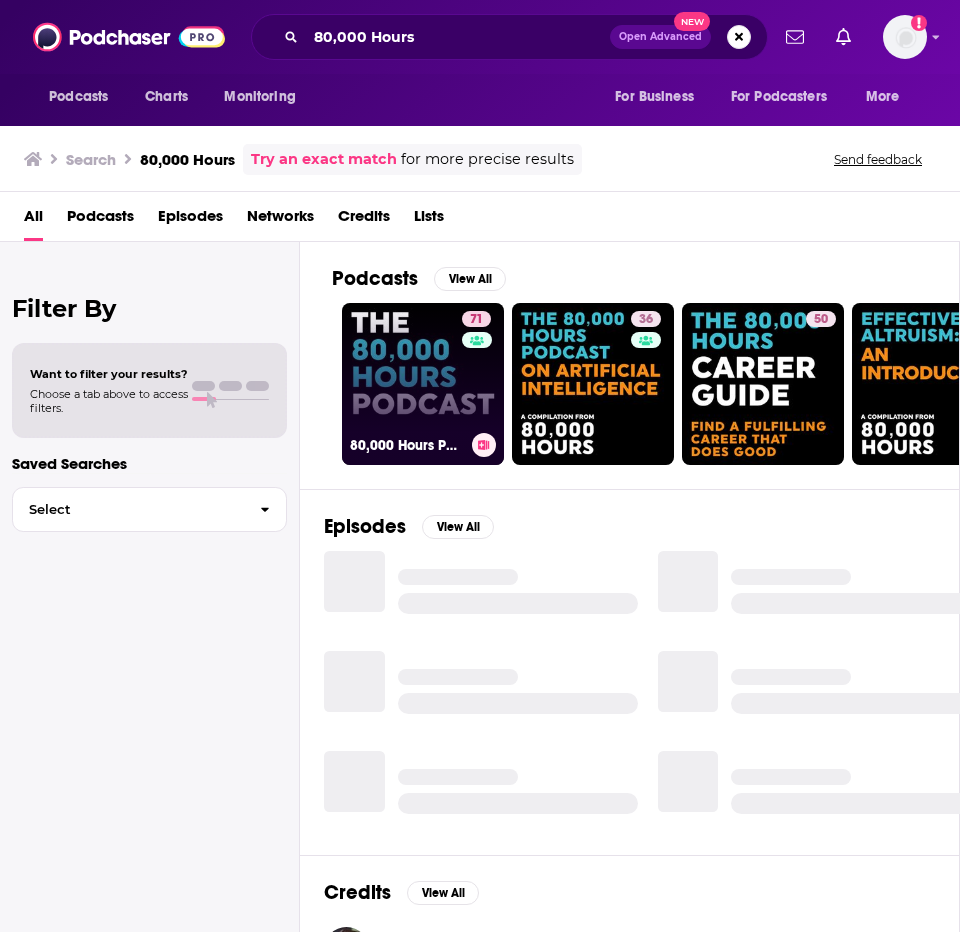 click on "71 80,000 Hours Podcast" at bounding box center (423, 384) 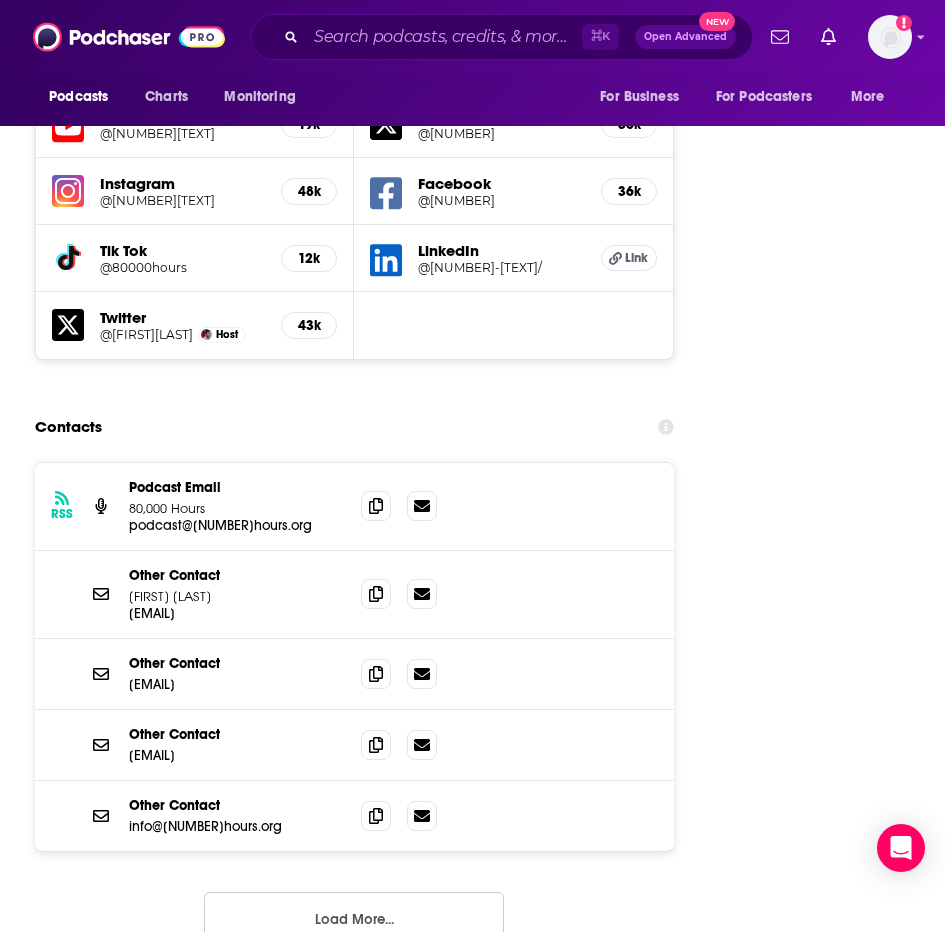 scroll, scrollTop: 2850, scrollLeft: 0, axis: vertical 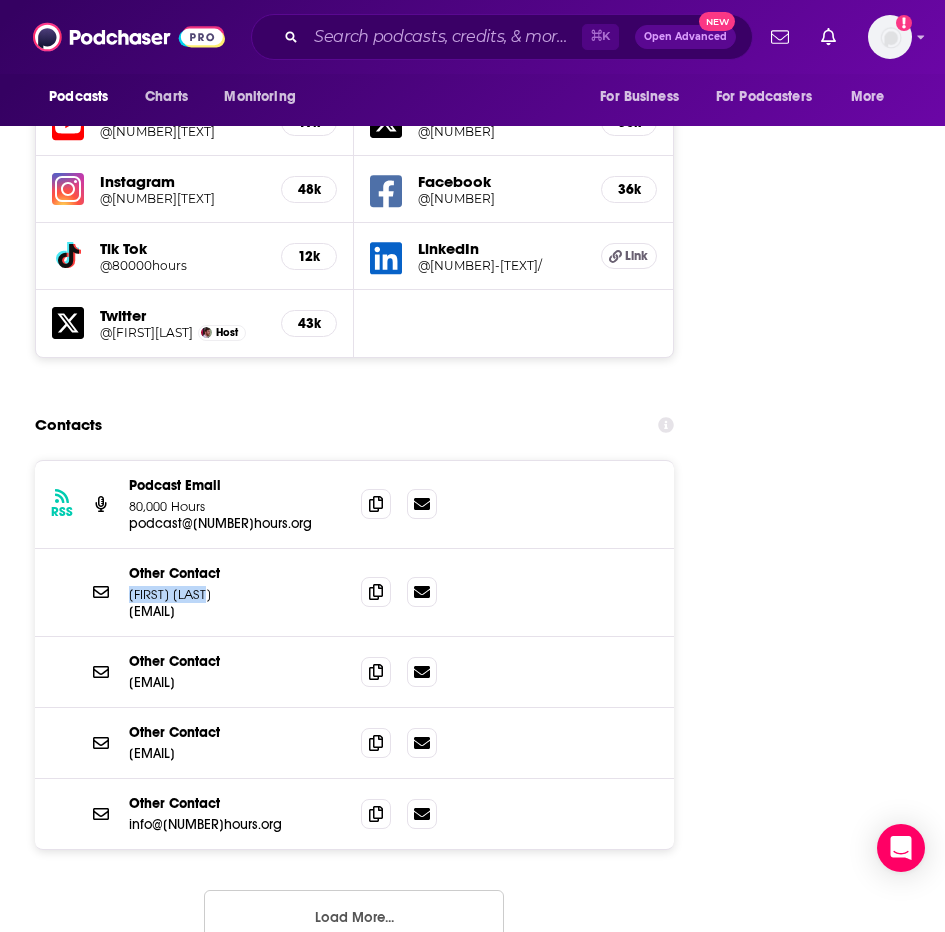 drag, startPoint x: 131, startPoint y: 596, endPoint x: 221, endPoint y: 598, distance: 90.02222 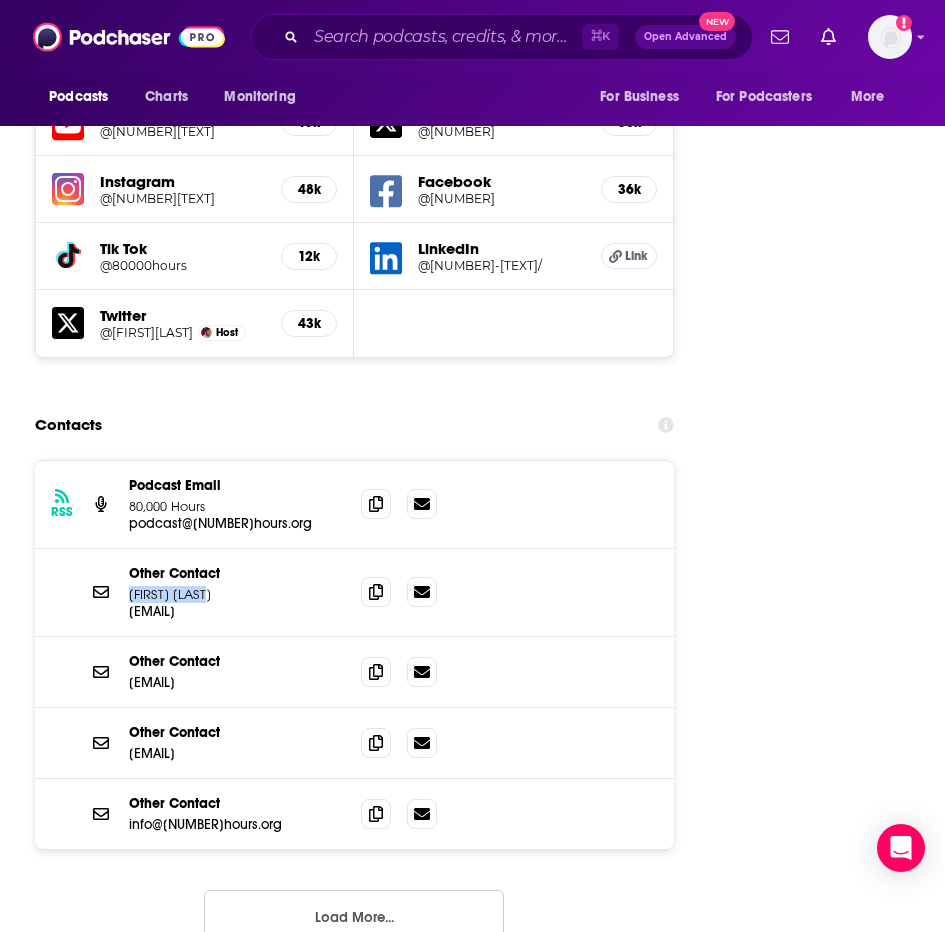copy on "Benjamin Todd" 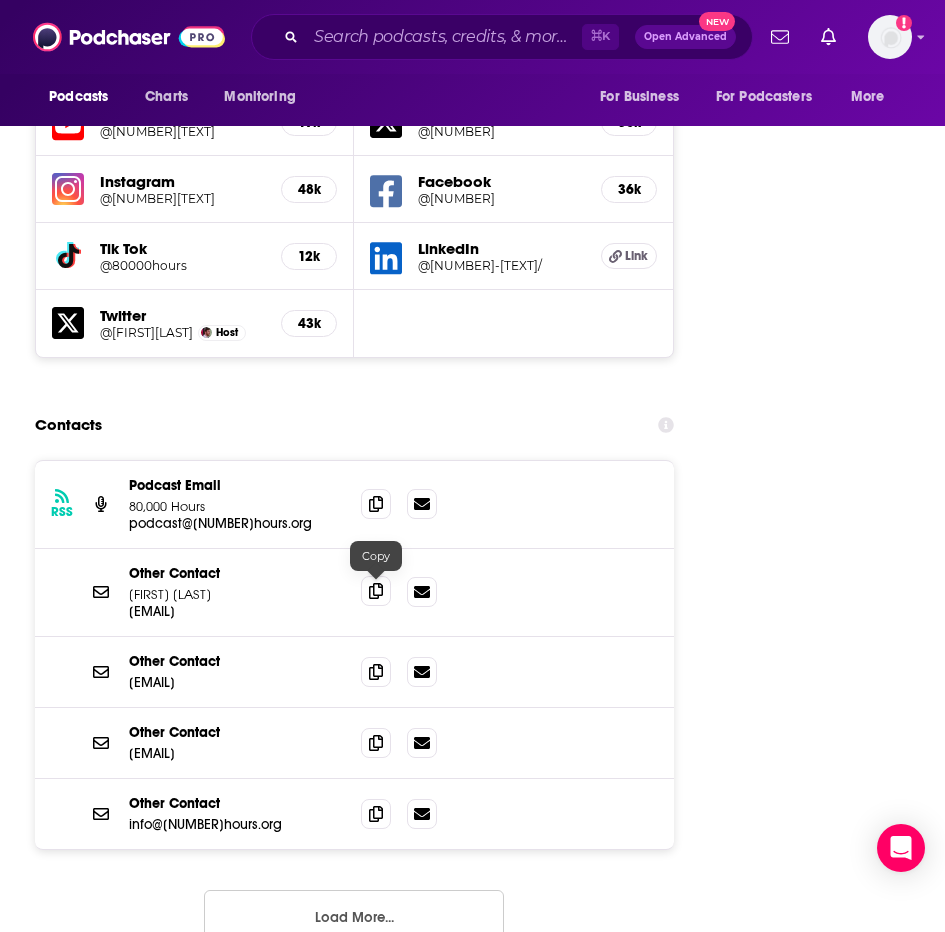 click 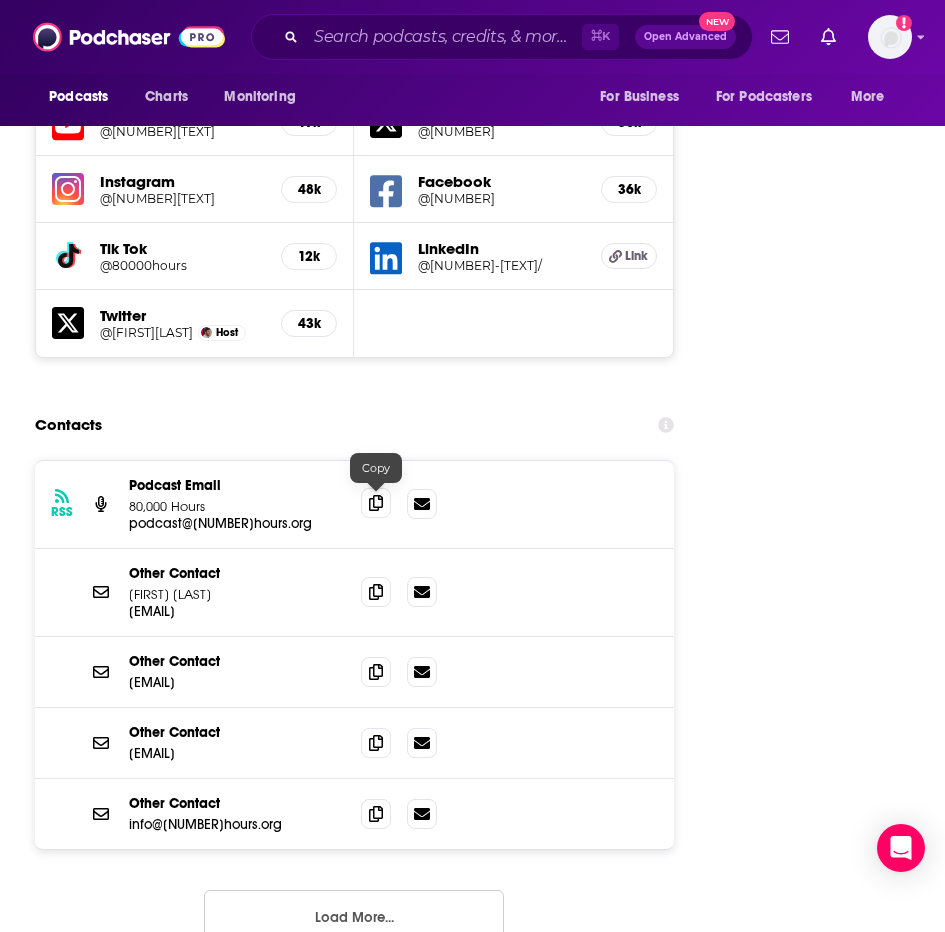 click 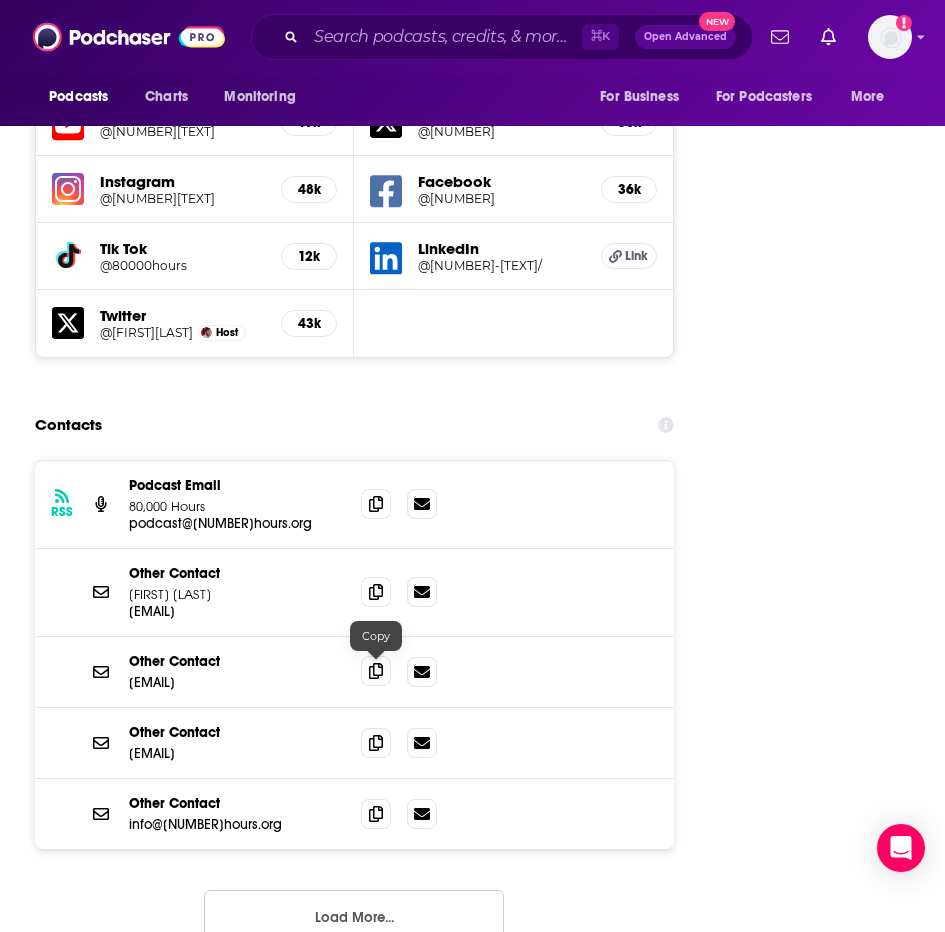 click 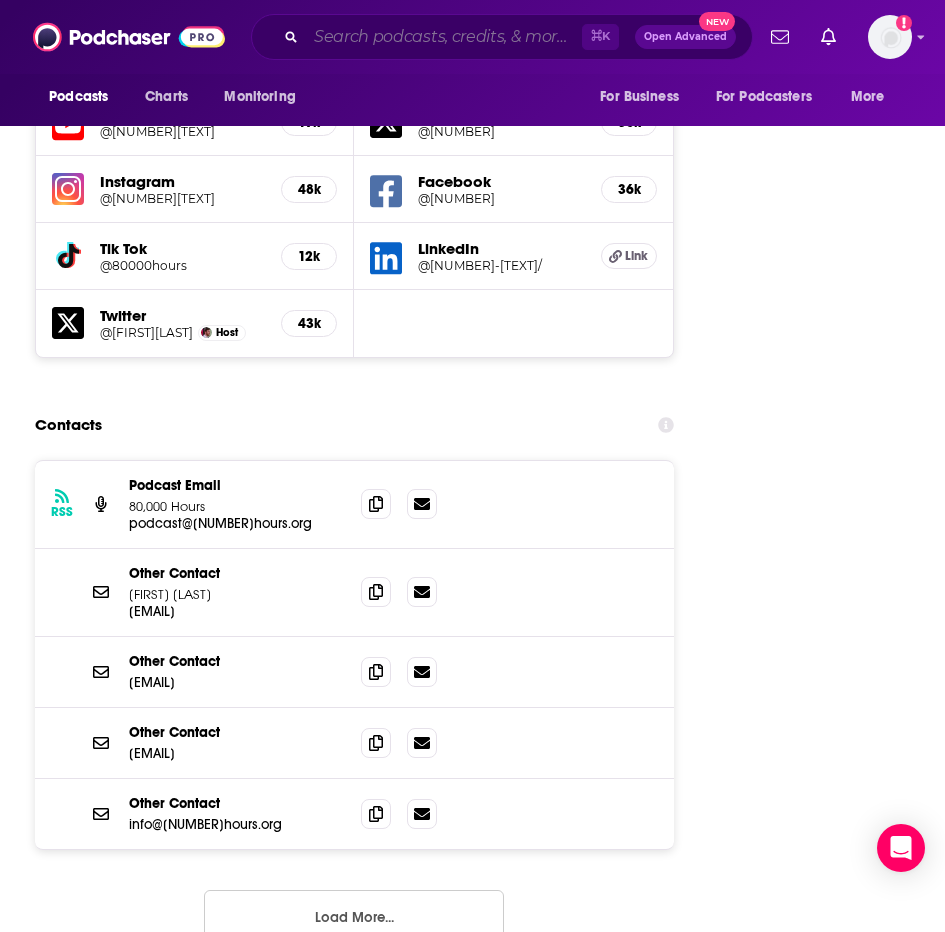 click at bounding box center [444, 37] 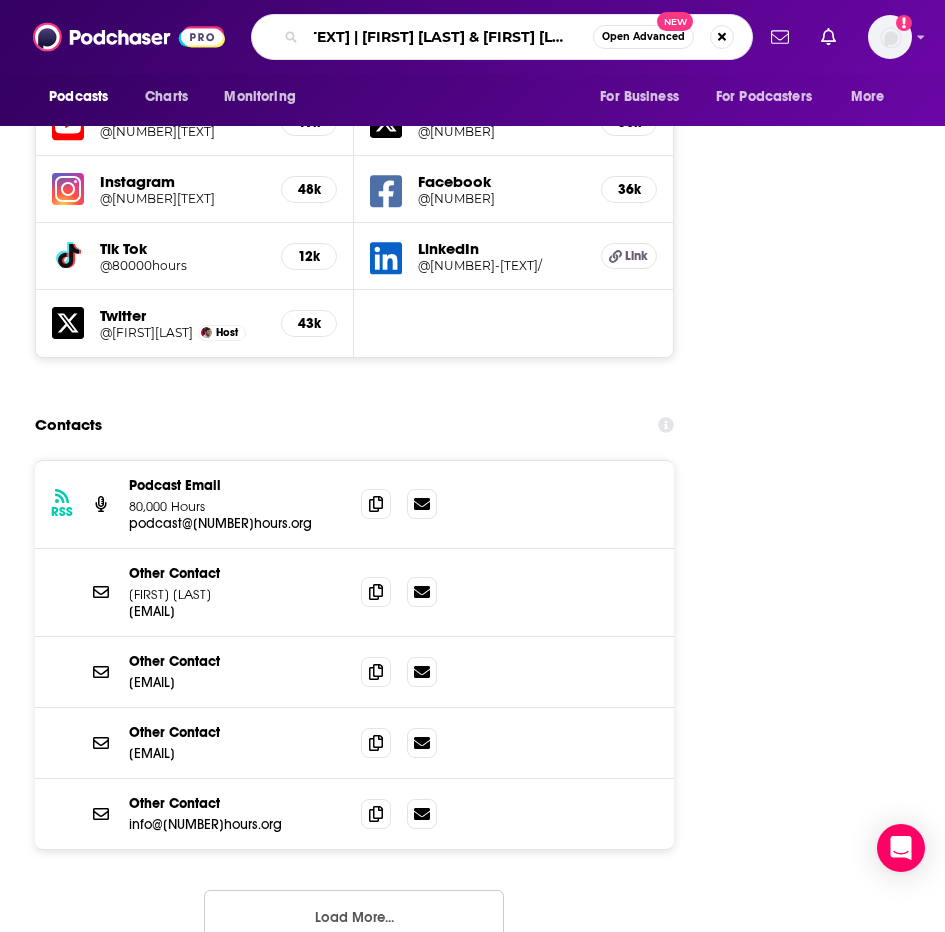 type on "Effective Altruism and the Human Mind" 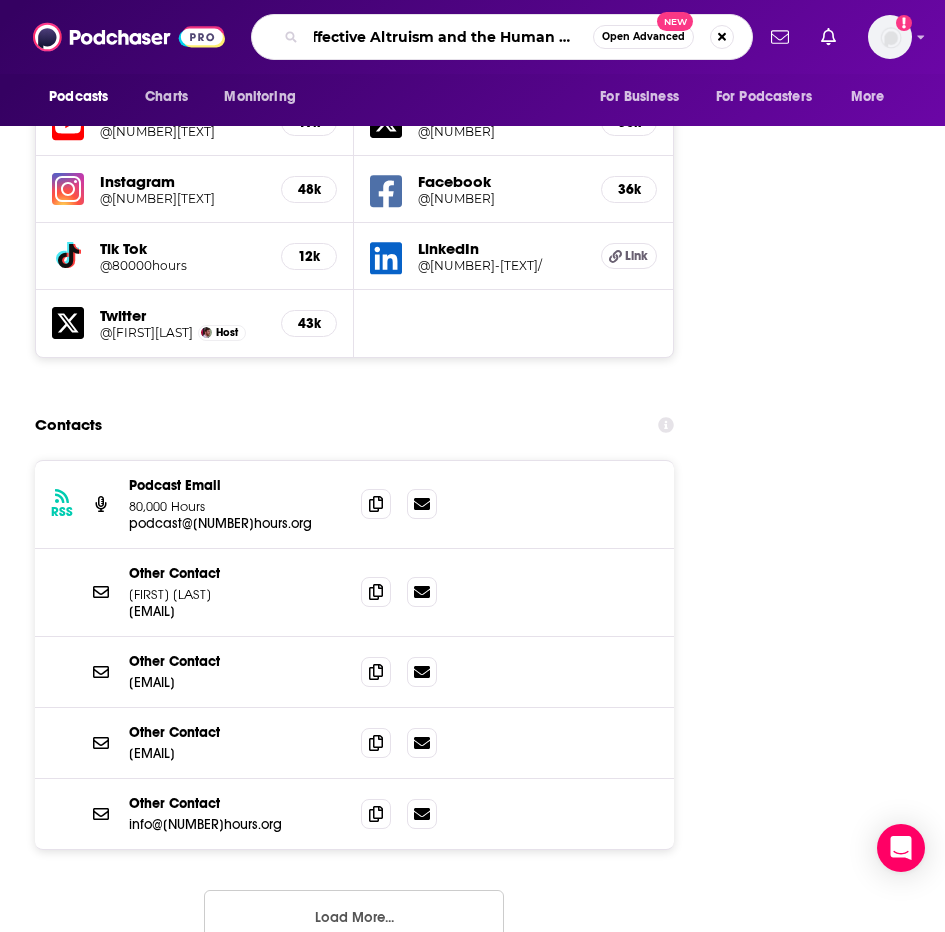 scroll, scrollTop: 0, scrollLeft: 21, axis: horizontal 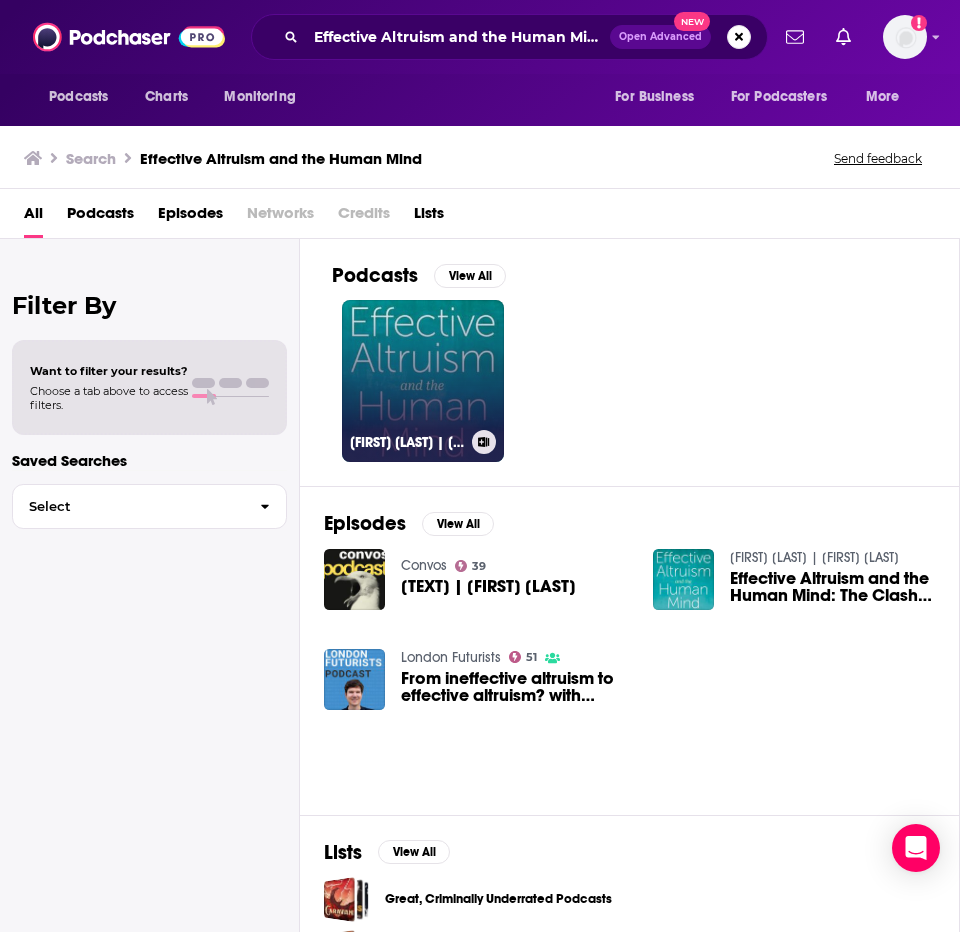 click on "Effective Altruism and the Human Mind | Stefan Schubert & Lucius Caviola" at bounding box center (423, 381) 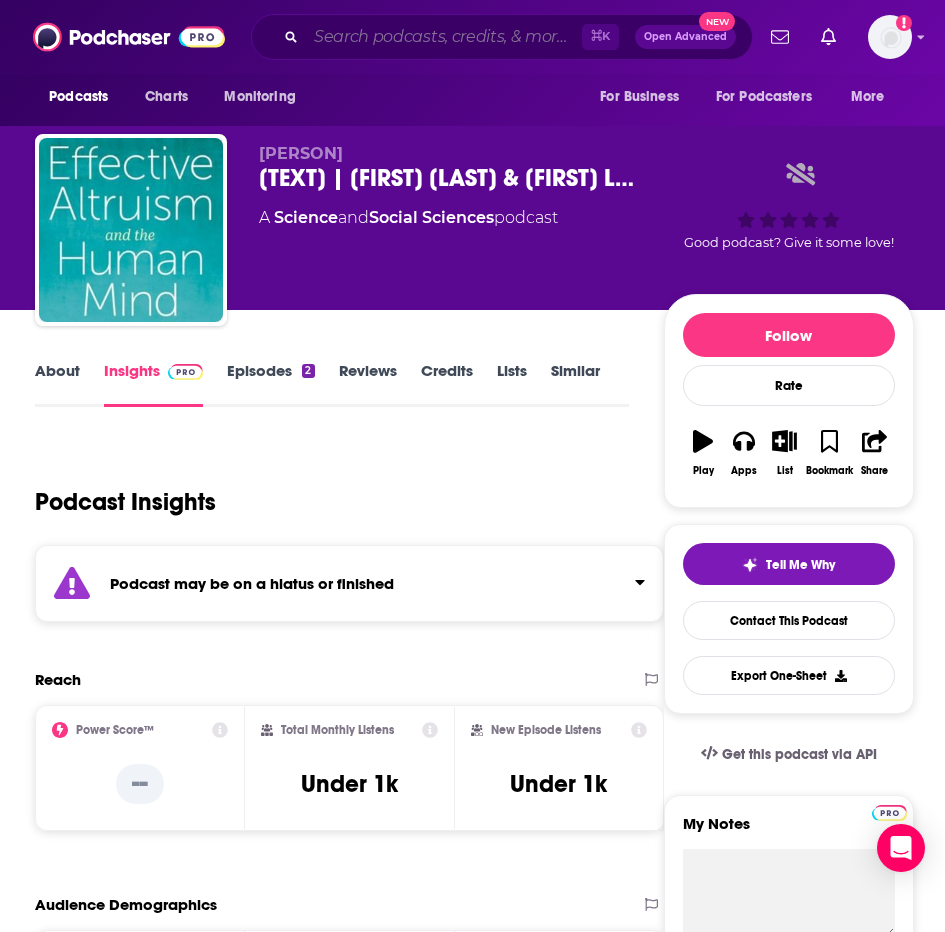 click at bounding box center [444, 37] 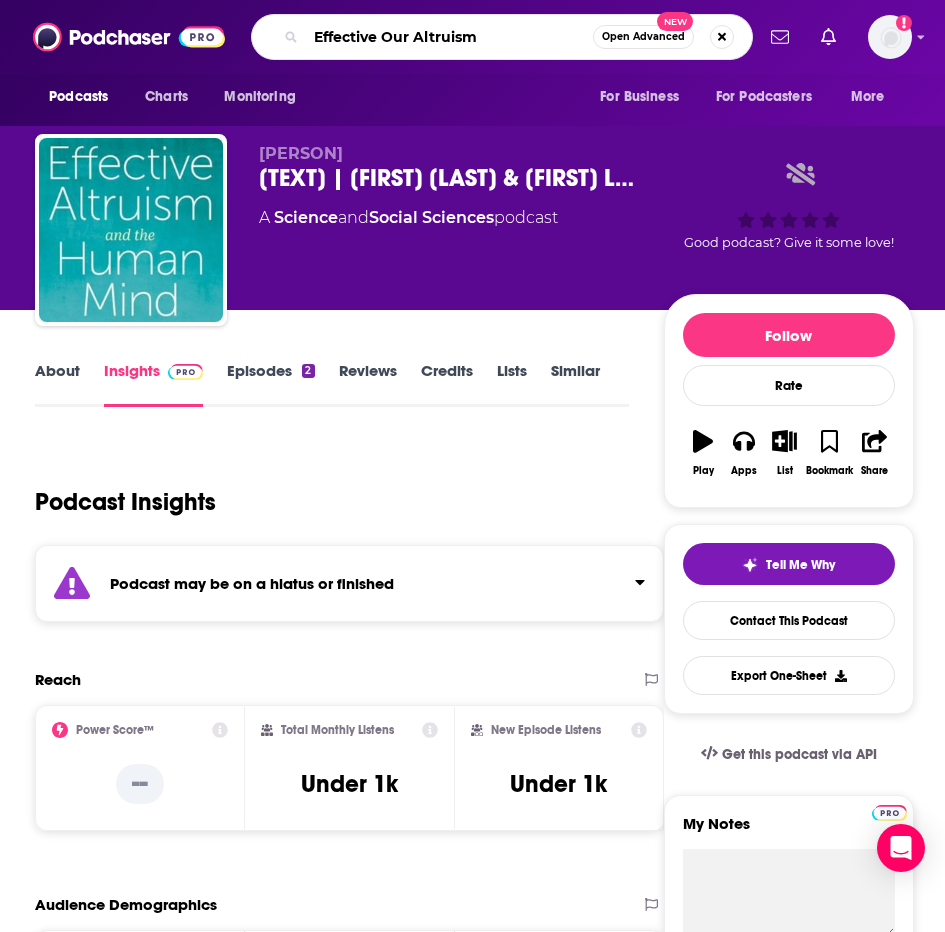 type on "Effective Our Altruism" 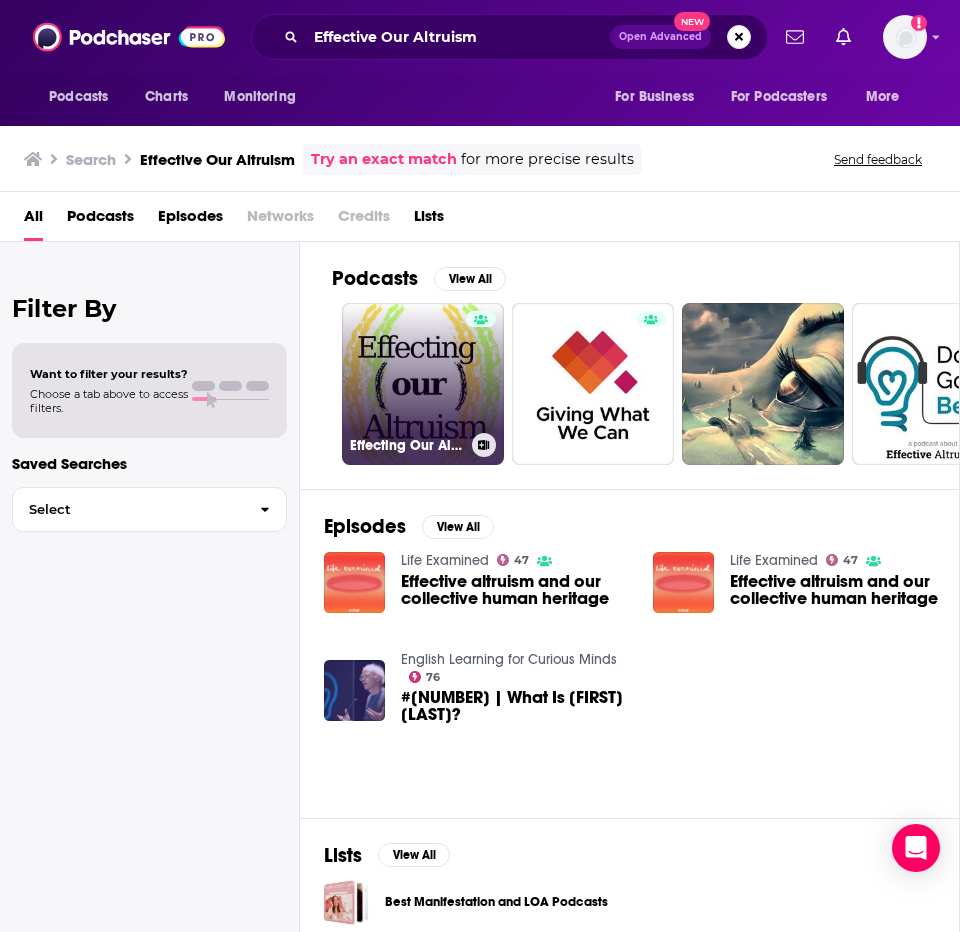 click on "Effecting Our Altruism" at bounding box center [423, 384] 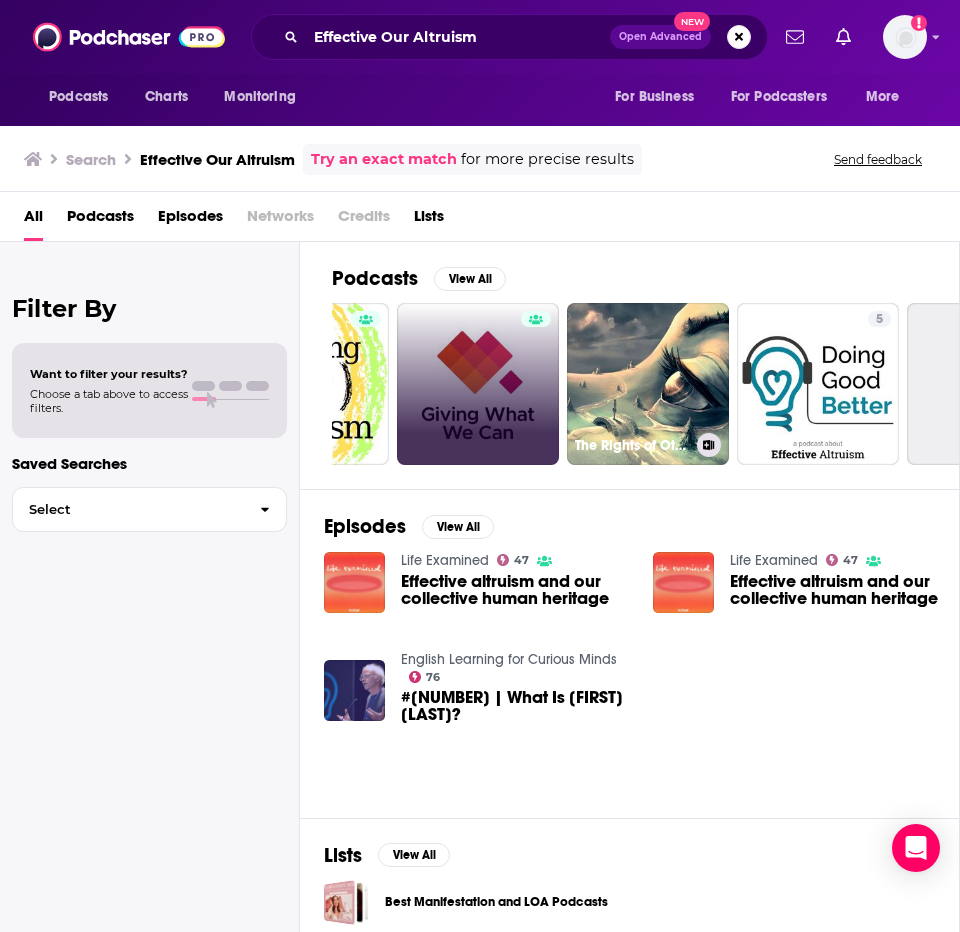 scroll, scrollTop: 0, scrollLeft: 104, axis: horizontal 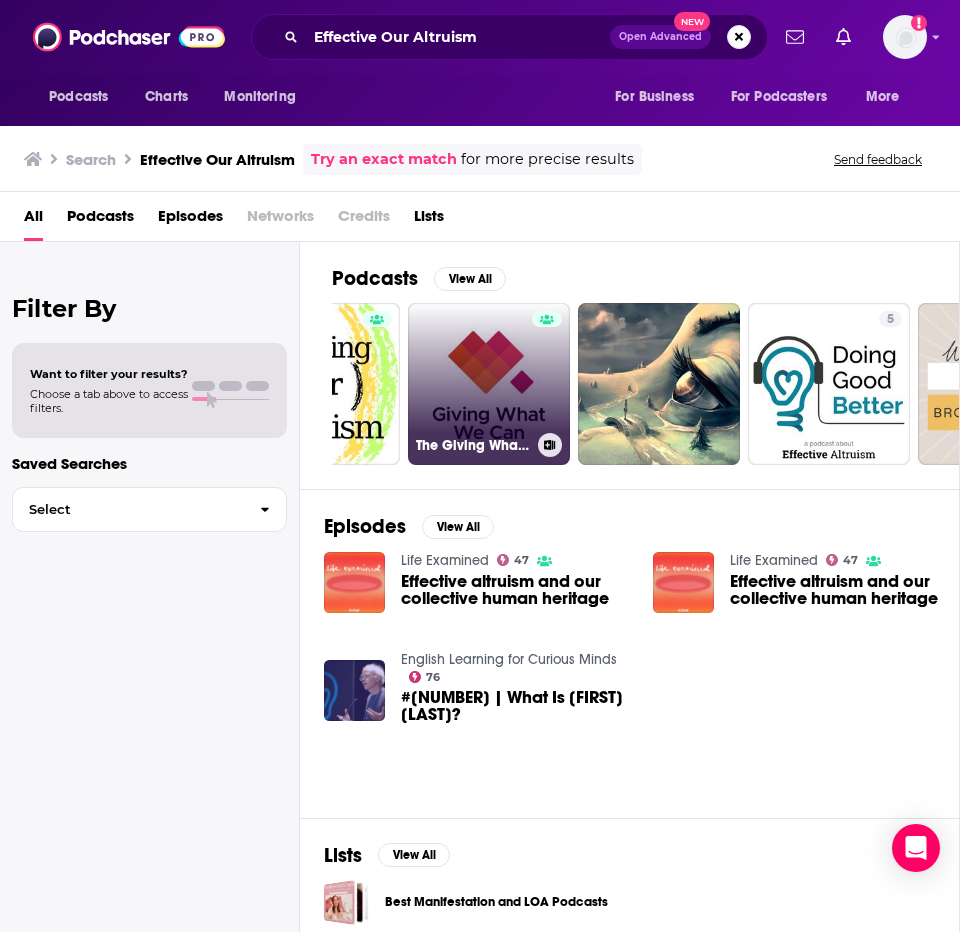 click on "The Giving What We Can Podcast" at bounding box center (489, 384) 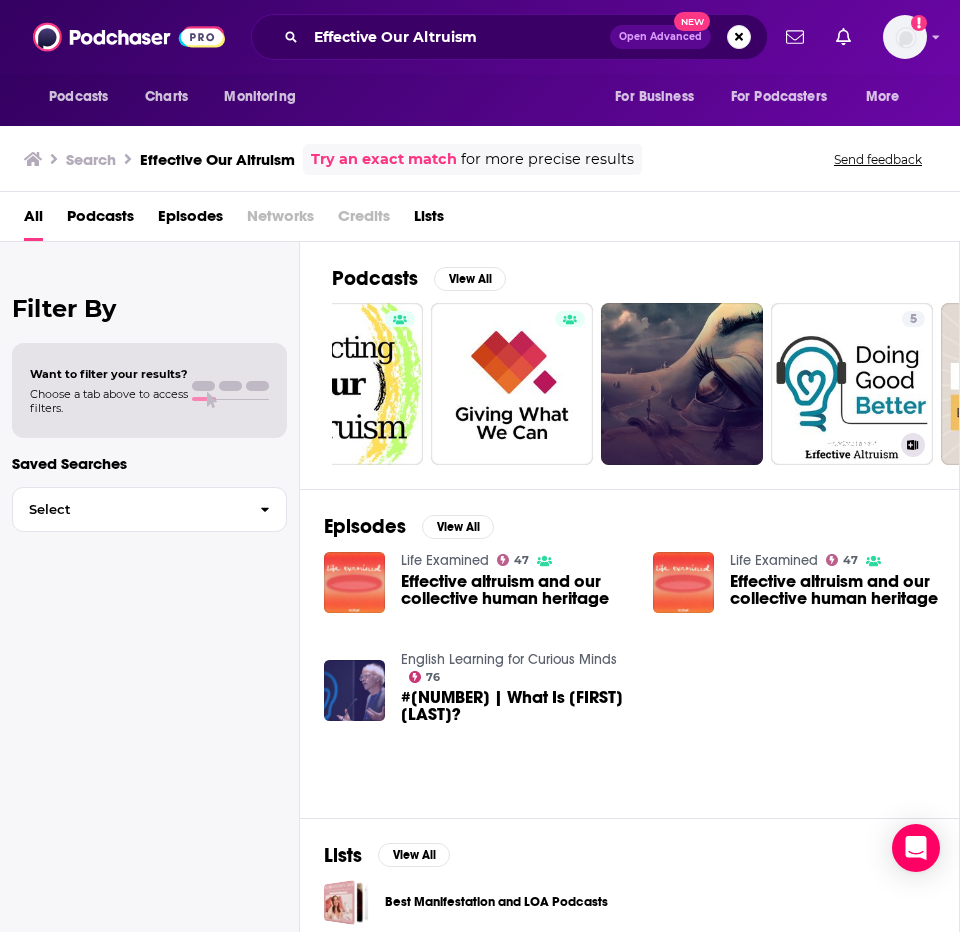 scroll, scrollTop: 0, scrollLeft: 85, axis: horizontal 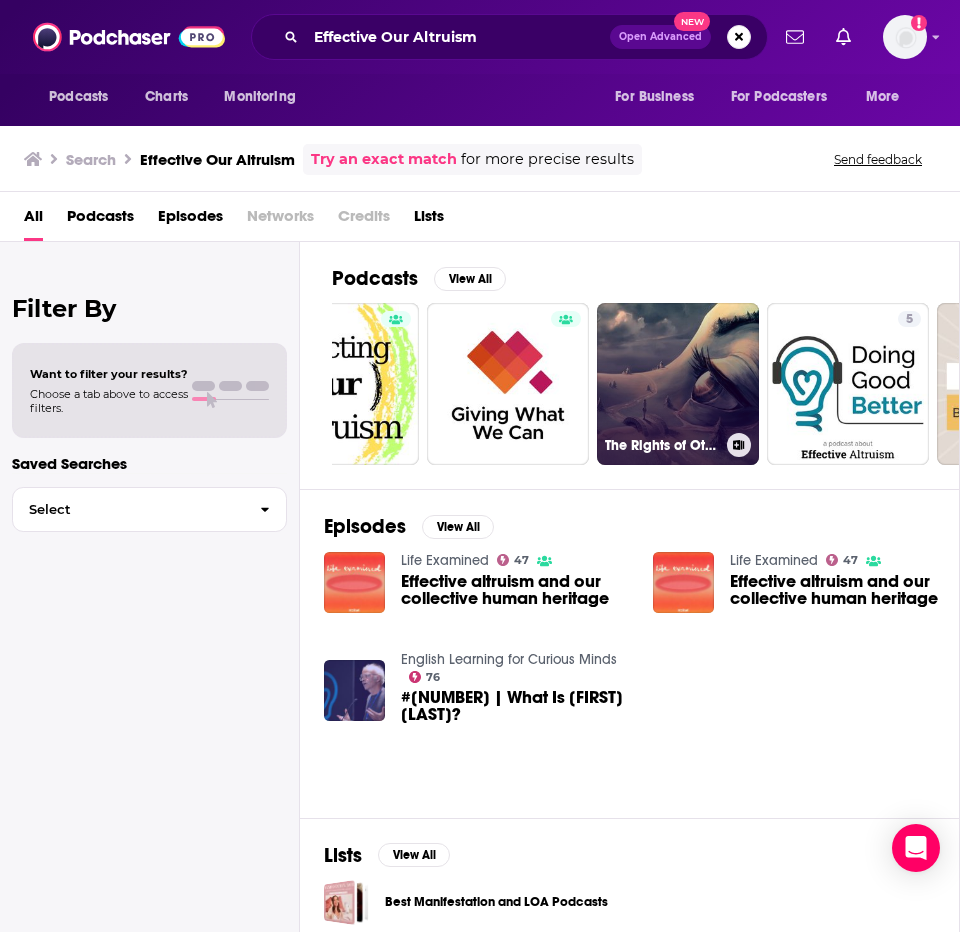 click on "The Rights of Others" at bounding box center [678, 384] 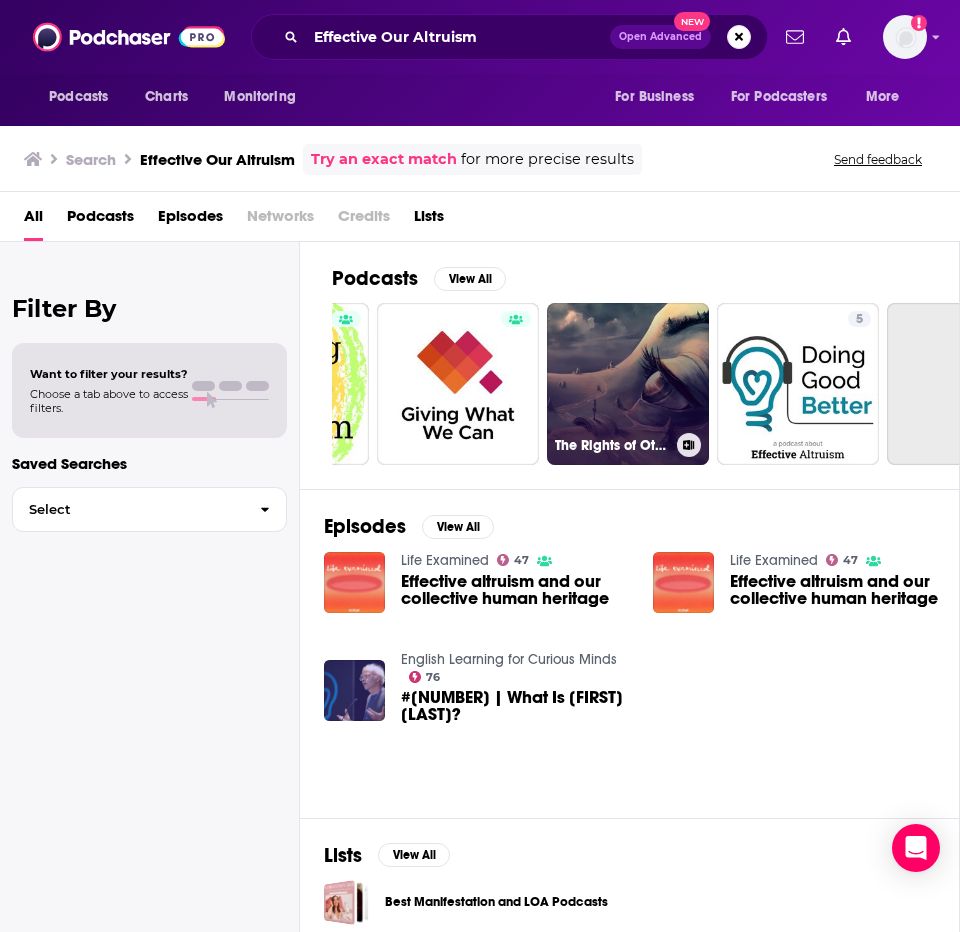 scroll, scrollTop: 0, scrollLeft: 252, axis: horizontal 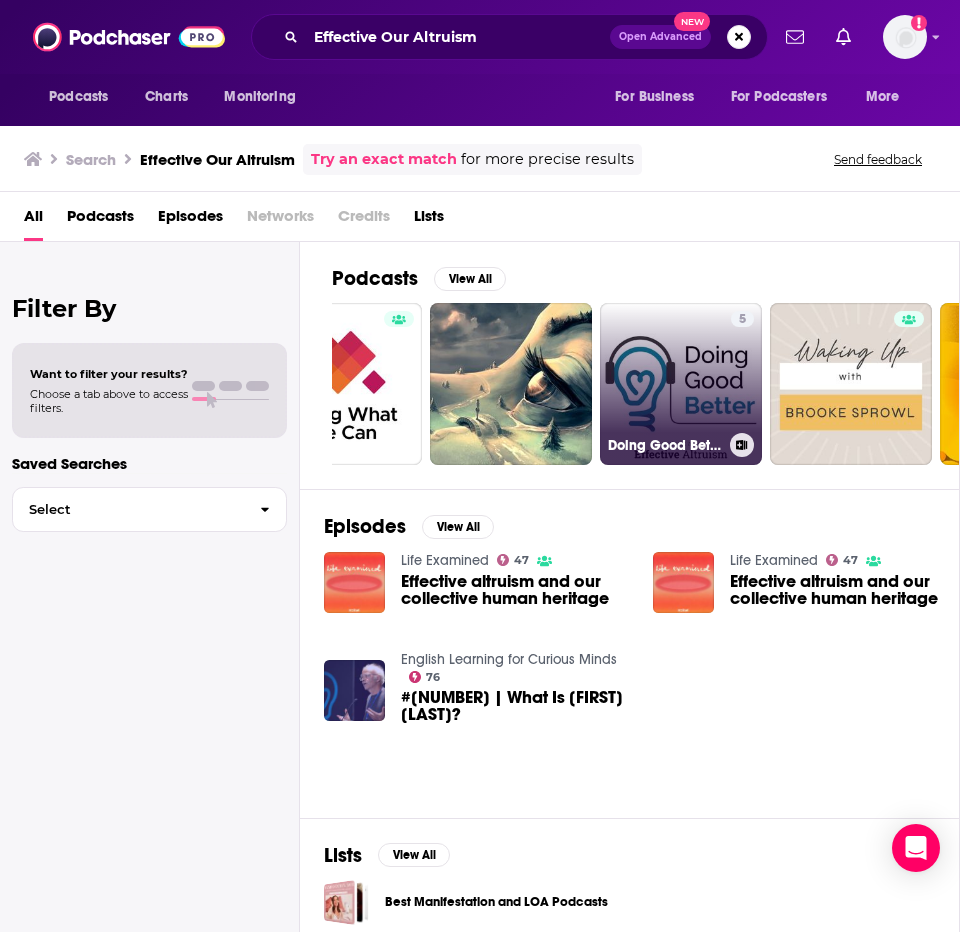click on "5 Doing Good Better" at bounding box center (681, 384) 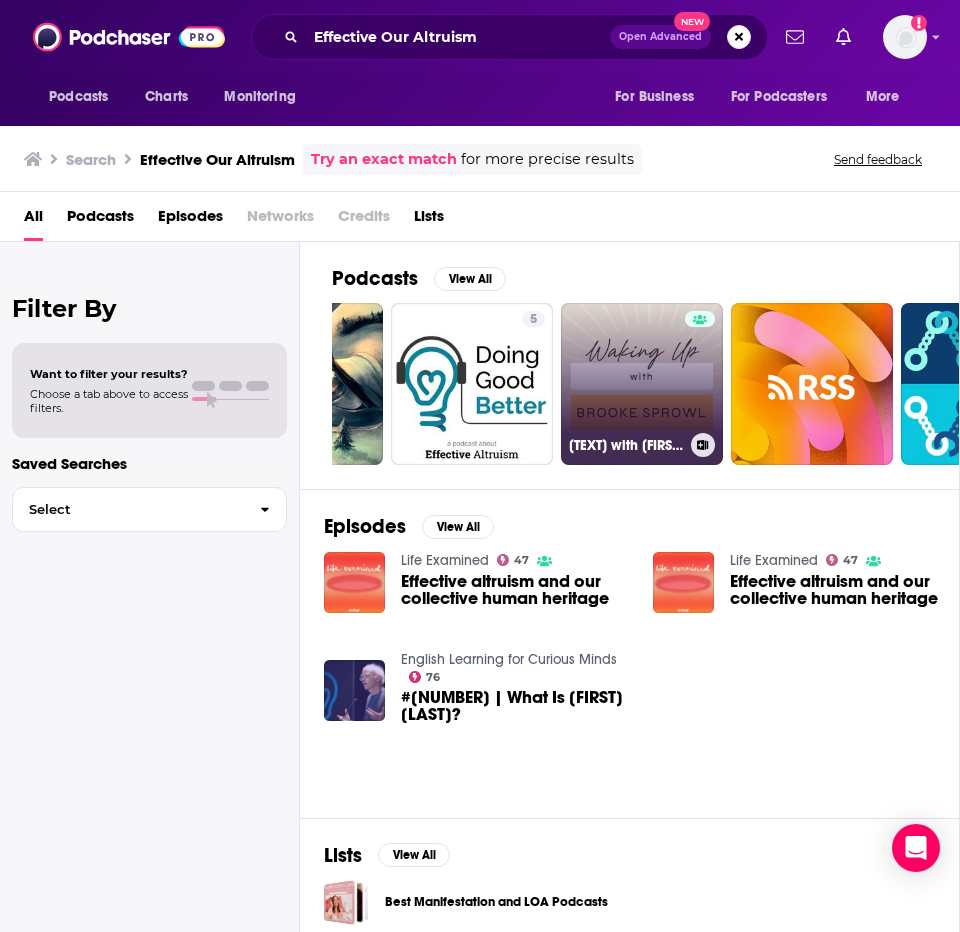 scroll, scrollTop: 0, scrollLeft: 463, axis: horizontal 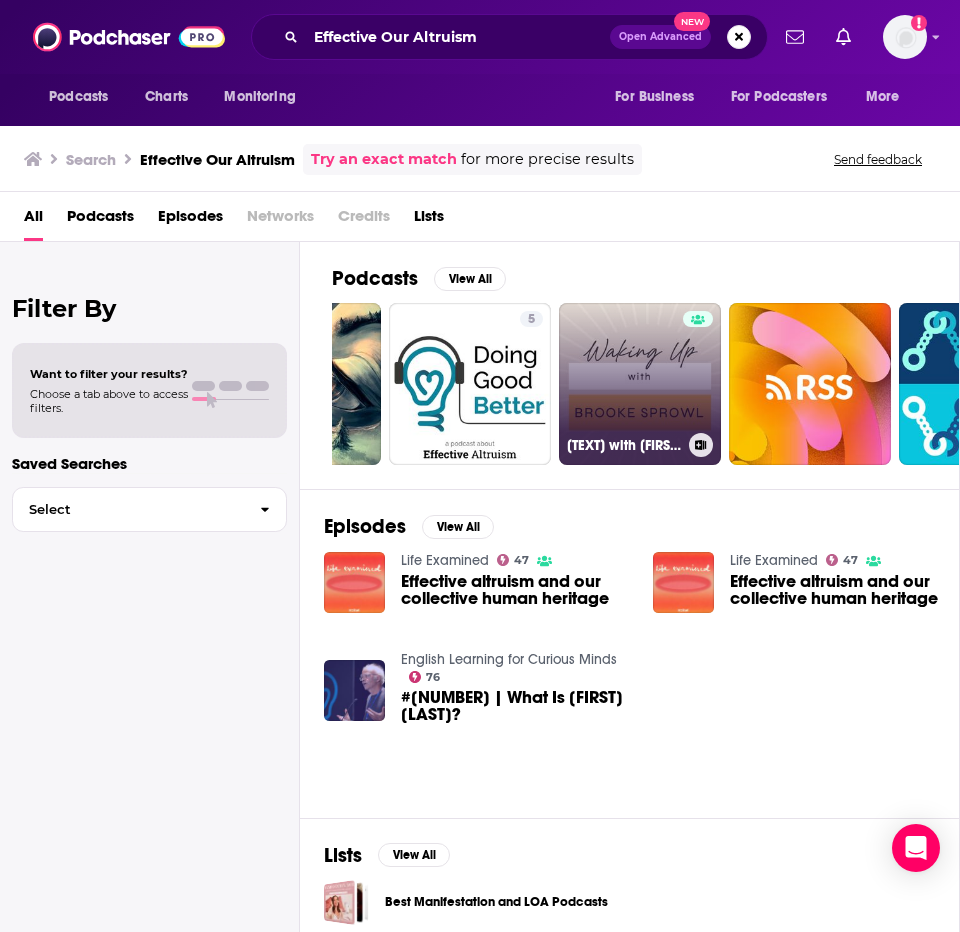 click on "Waking Up with Brooke Sprowl | Leaders in Spirituality, Psychology, Mental Health, & Social Change" at bounding box center [640, 384] 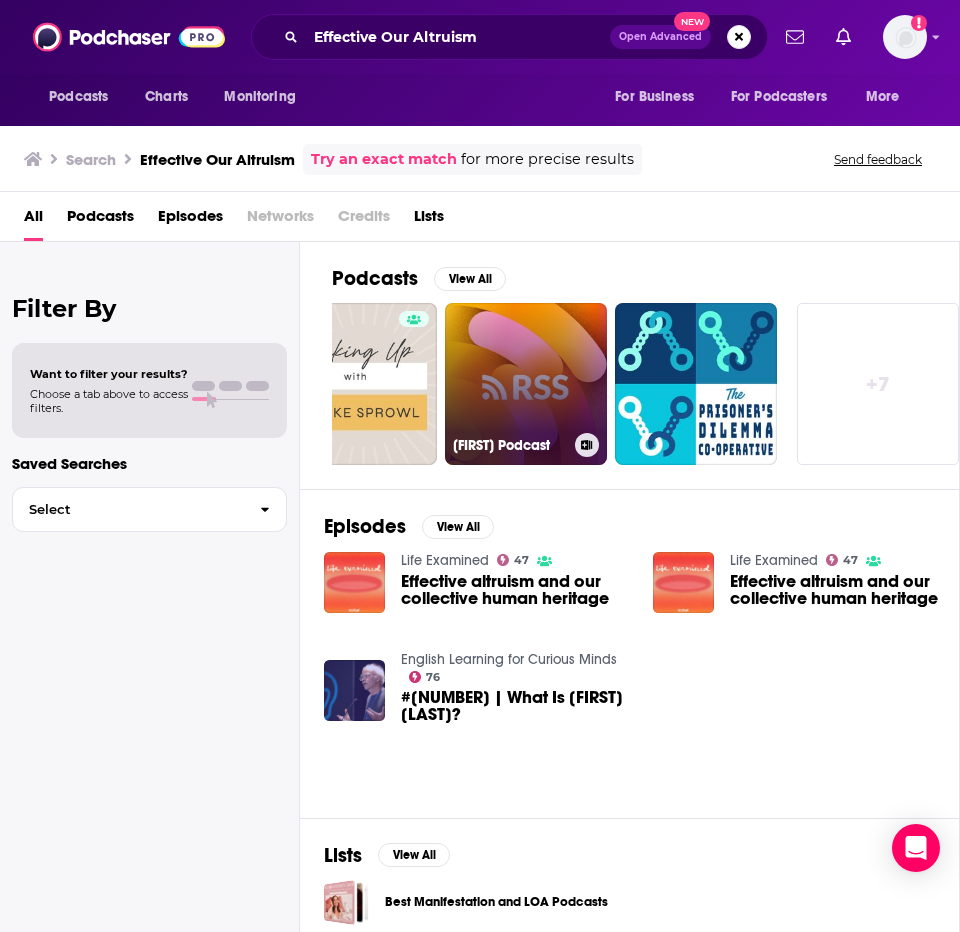 scroll, scrollTop: 0, scrollLeft: 755, axis: horizontal 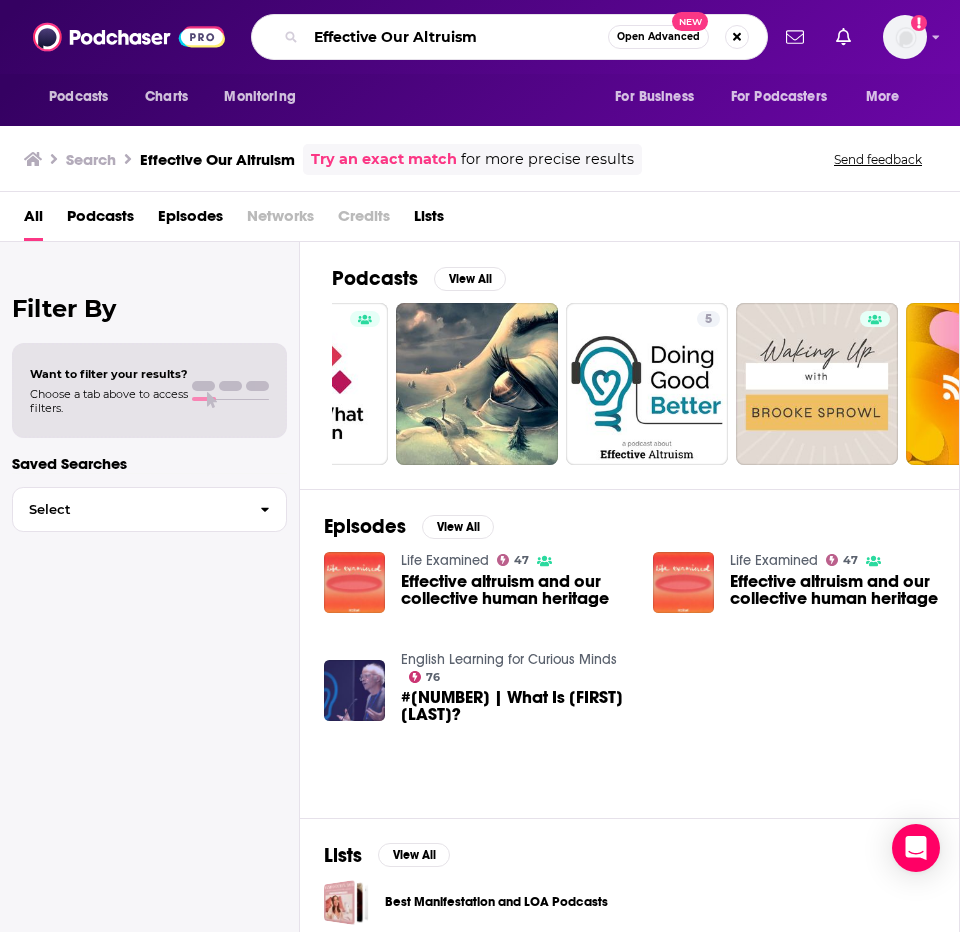 click on "Effective Our Altruism" at bounding box center (457, 37) 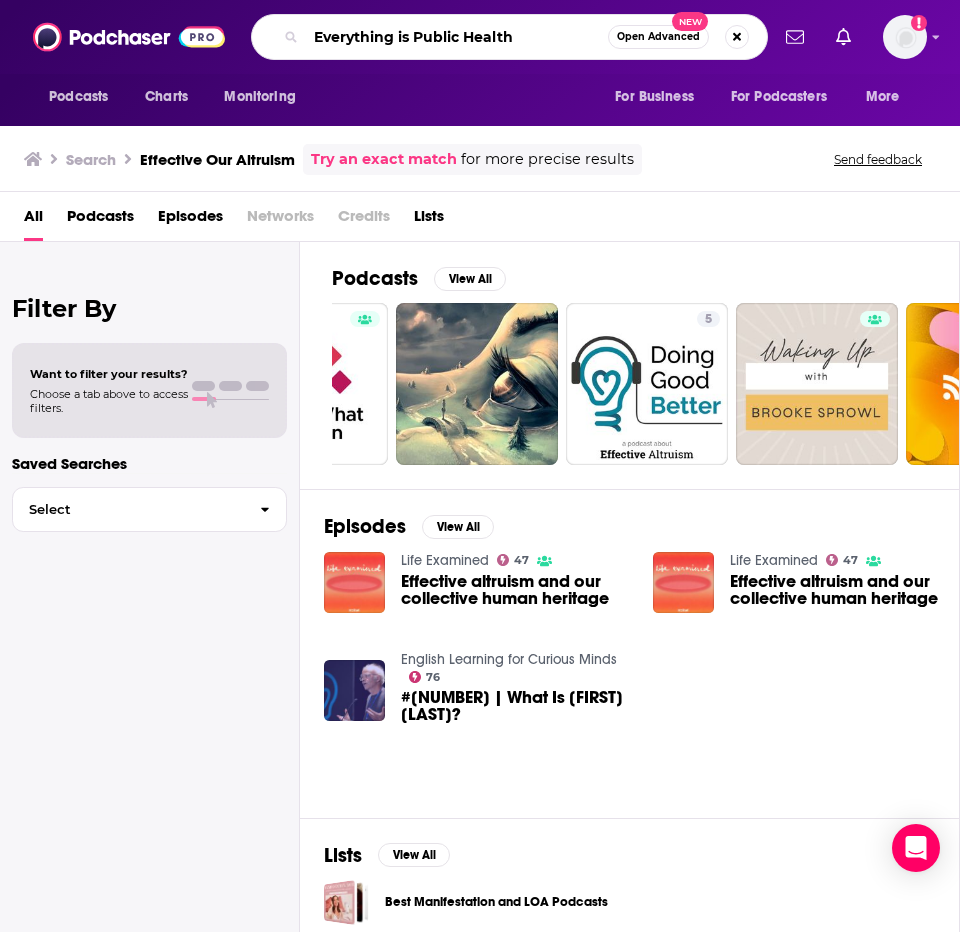 type on "Everything is Public Health" 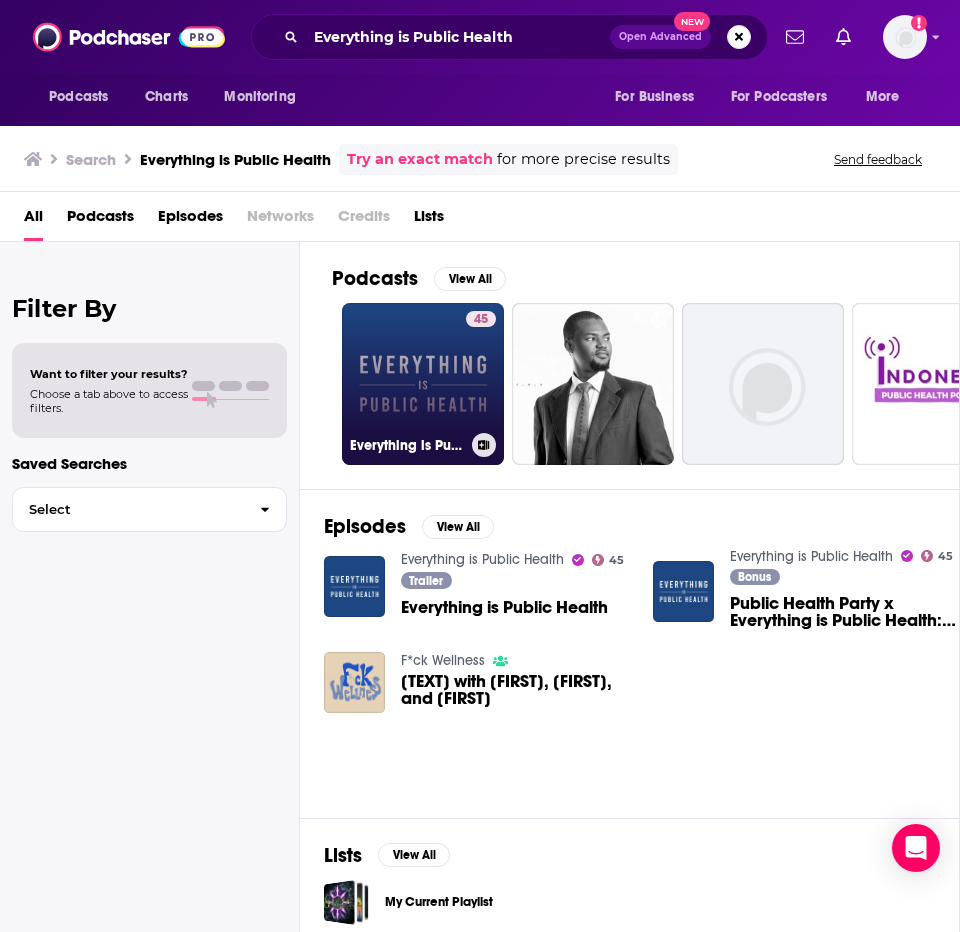 click on "45 Everything is Public Health" at bounding box center [423, 384] 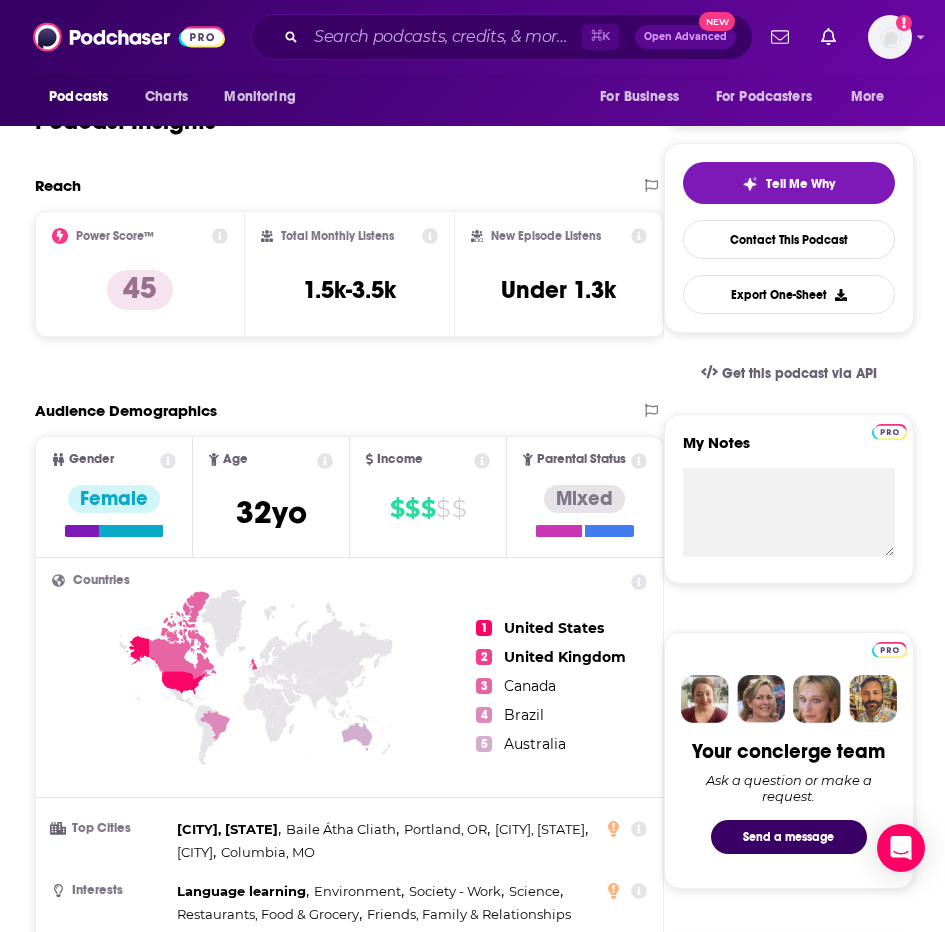 scroll, scrollTop: 0, scrollLeft: 0, axis: both 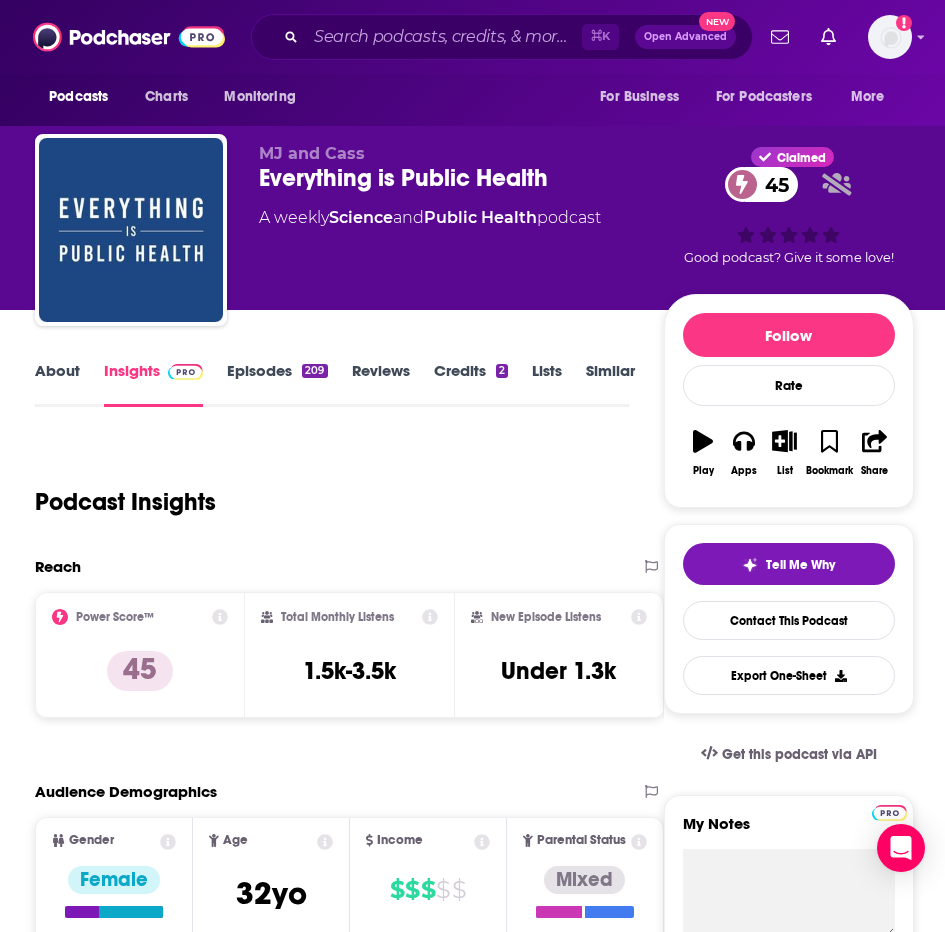 click on "Episodes 209" at bounding box center [277, 384] 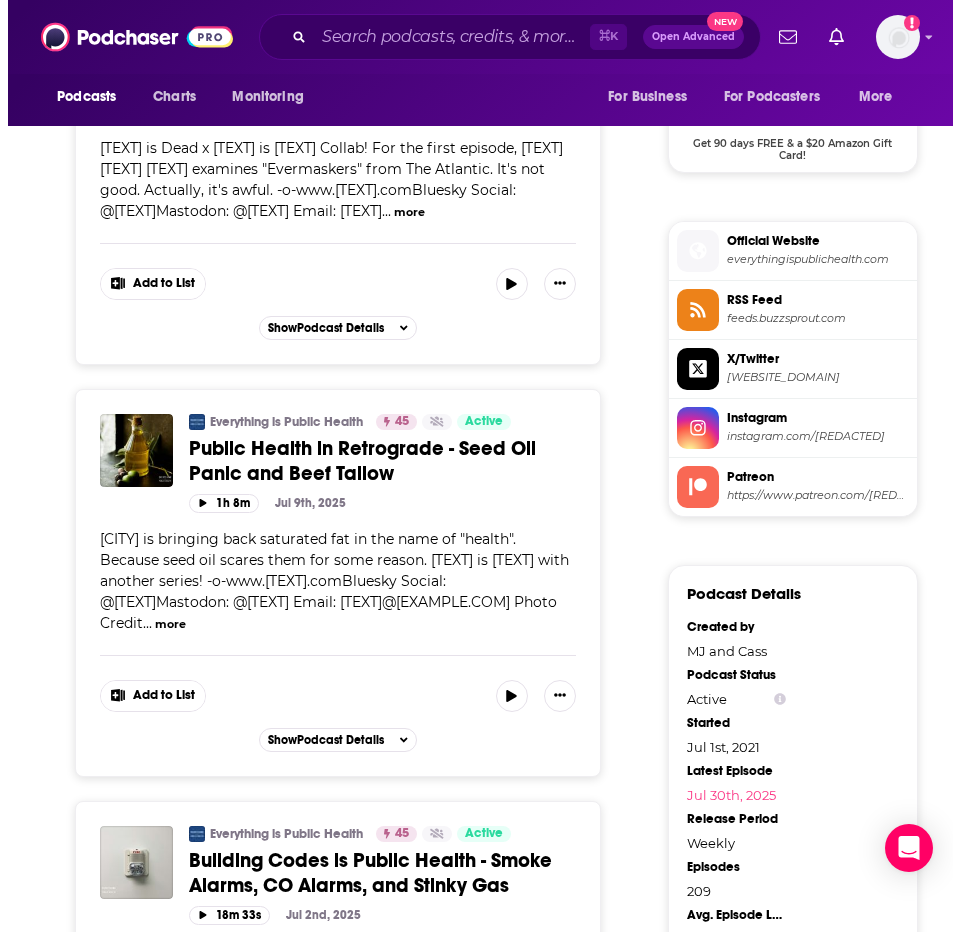 scroll, scrollTop: 1678, scrollLeft: 0, axis: vertical 